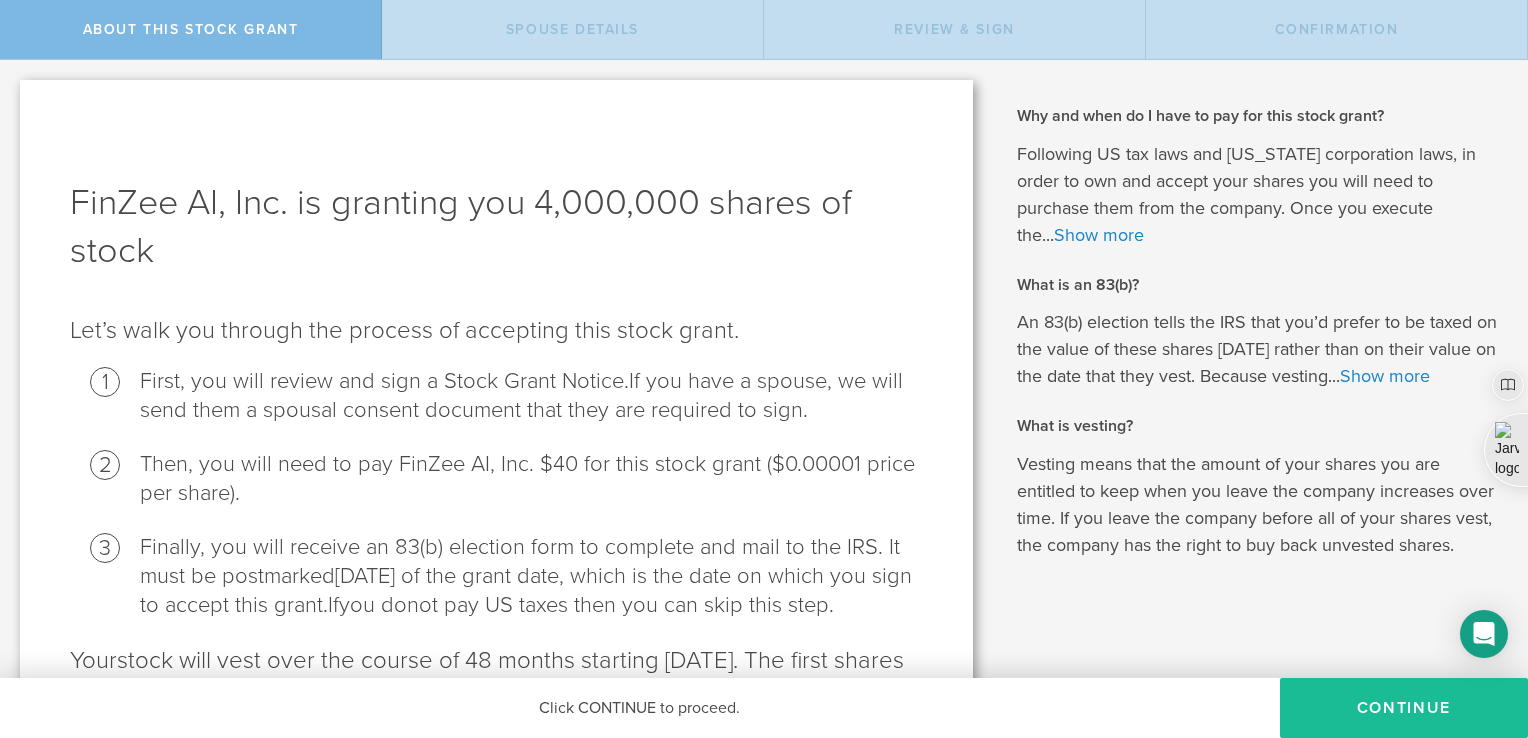 scroll, scrollTop: 0, scrollLeft: 0, axis: both 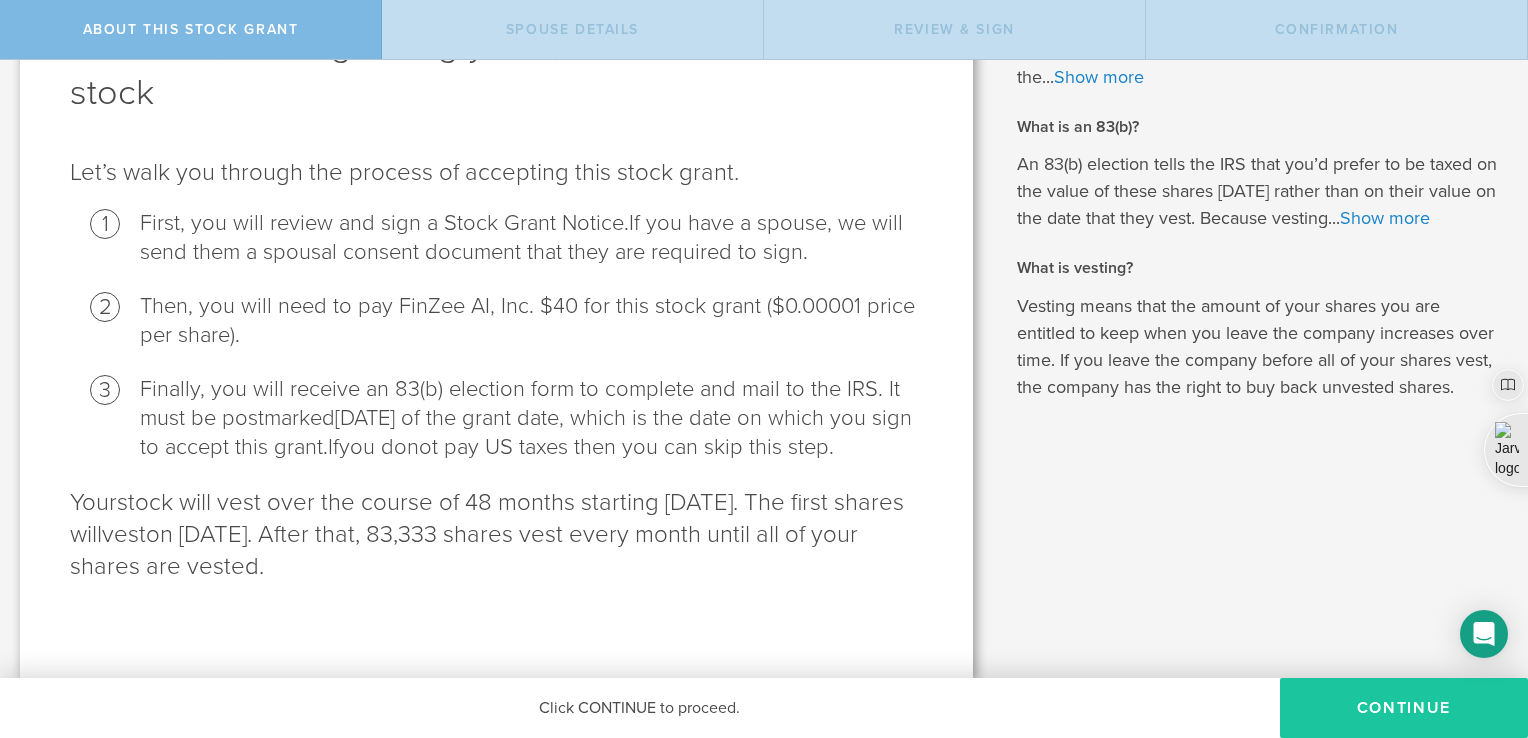 click on "CONTINUE" at bounding box center [1404, 708] 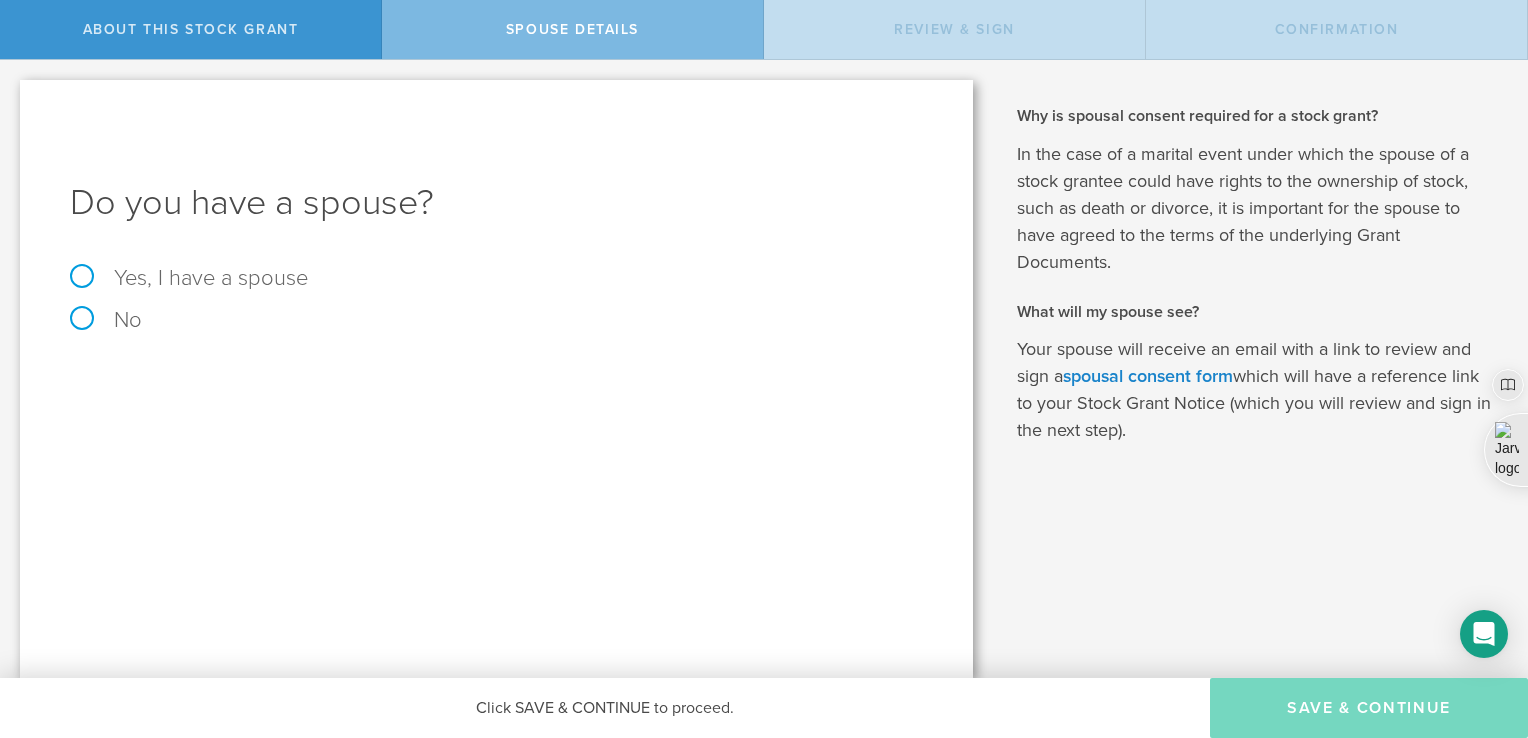 scroll, scrollTop: 0, scrollLeft: 0, axis: both 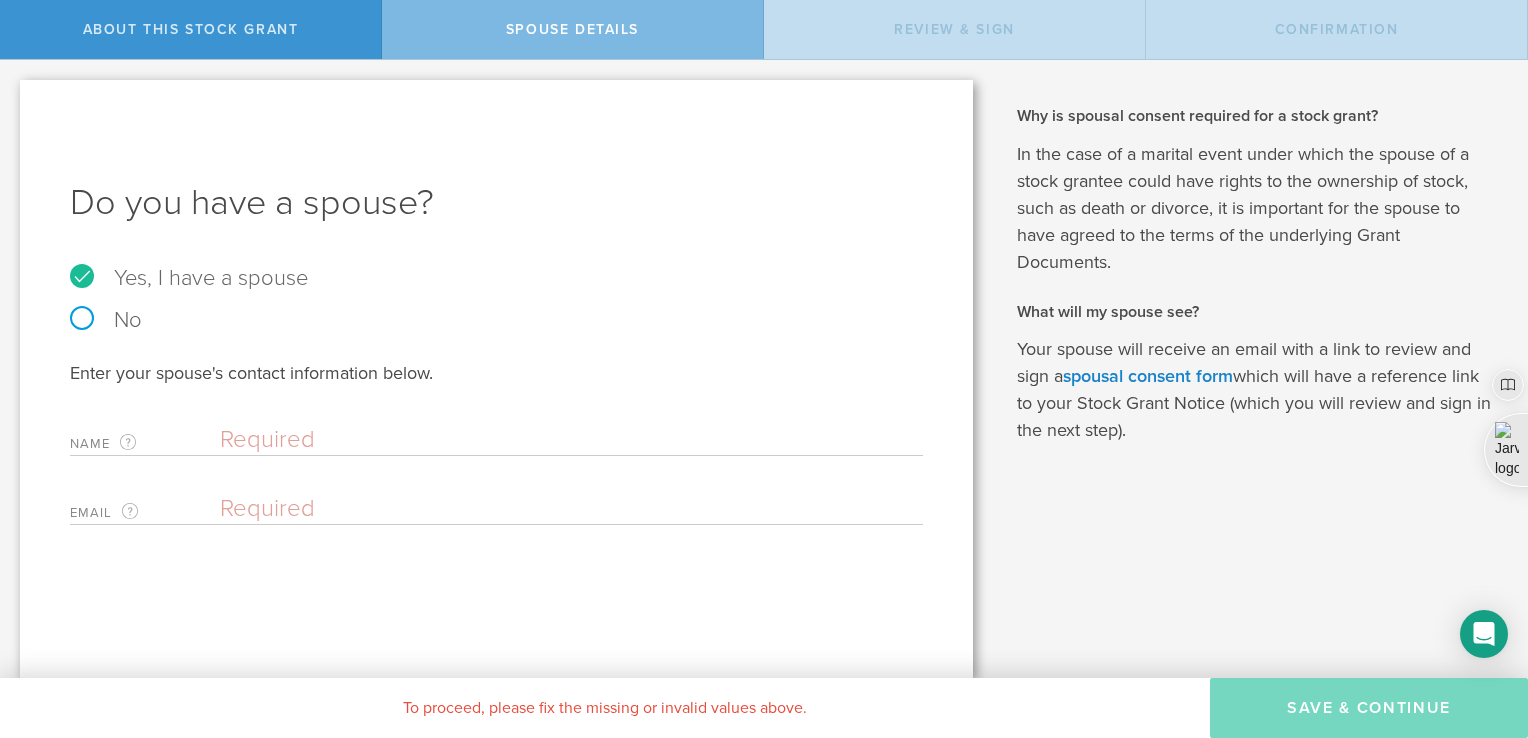 click at bounding box center [566, 440] 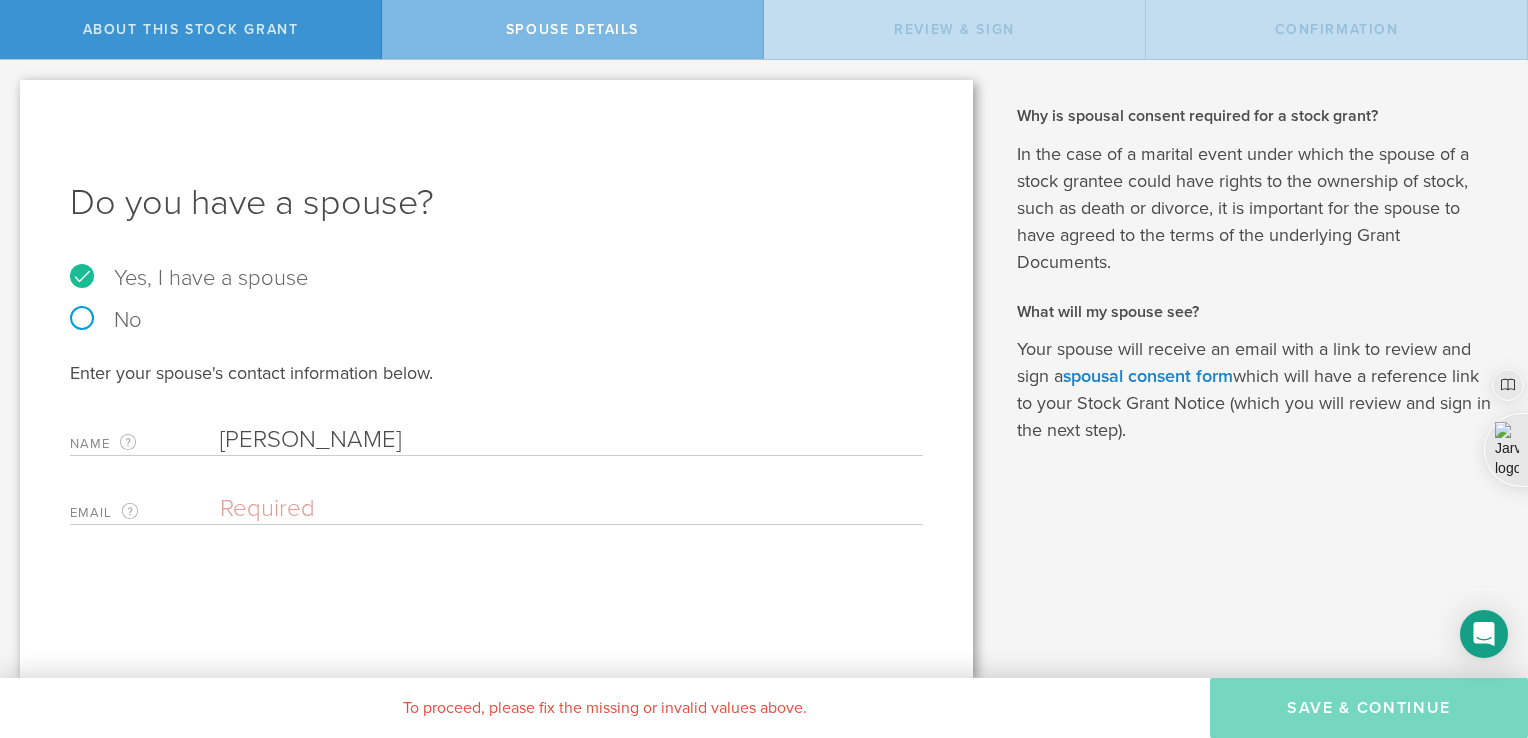 type on "[PERSON_NAME]" 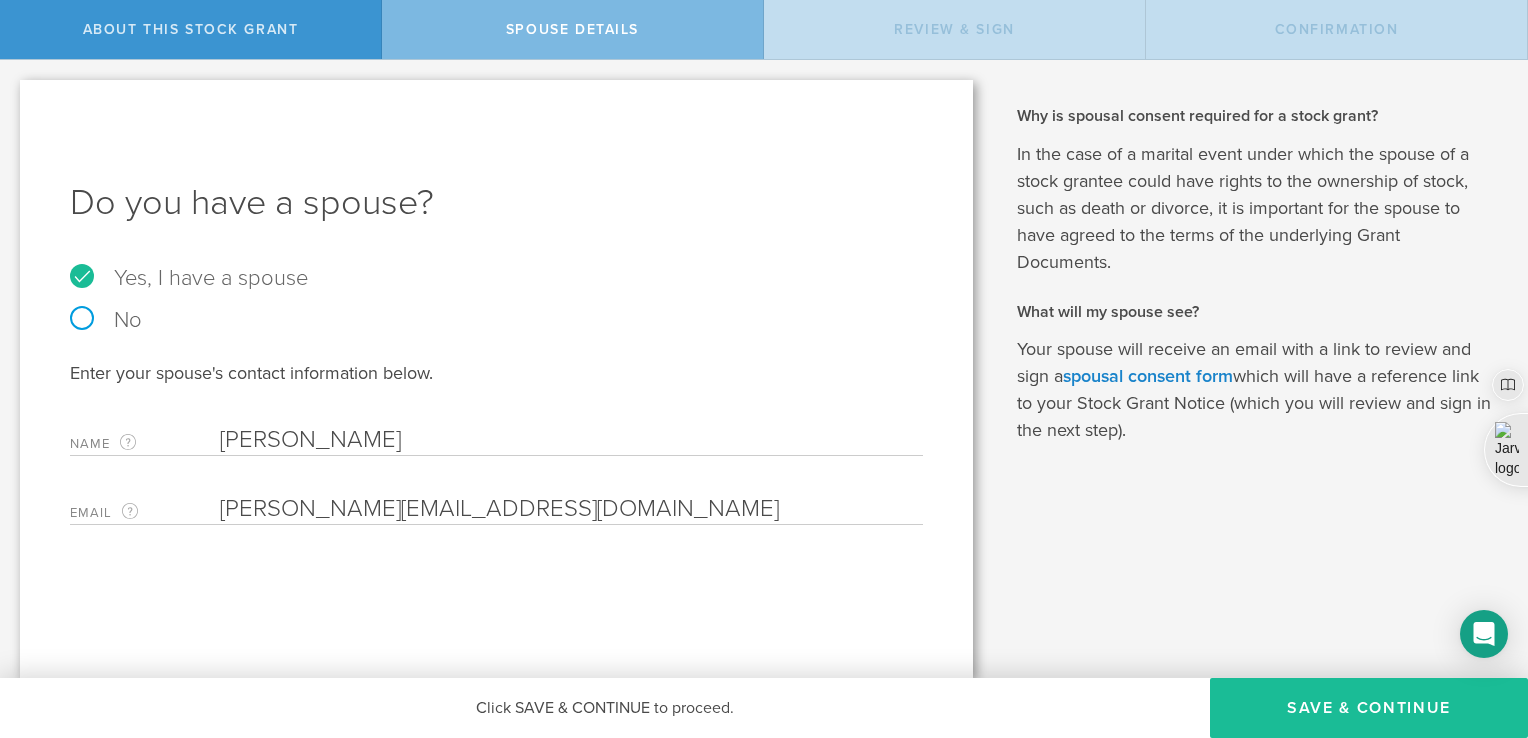 click on "Do you have a spouse? Yes, I have a spouse No Enter your spouse's contact information below. Name The first and last name of your spouse. [PERSON_NAME] Clear Email The email address of your spouse. [PERSON_NAME][EMAIL_ADDRESS][DOMAIN_NAME] Please enter a valid email address." at bounding box center [496, 379] 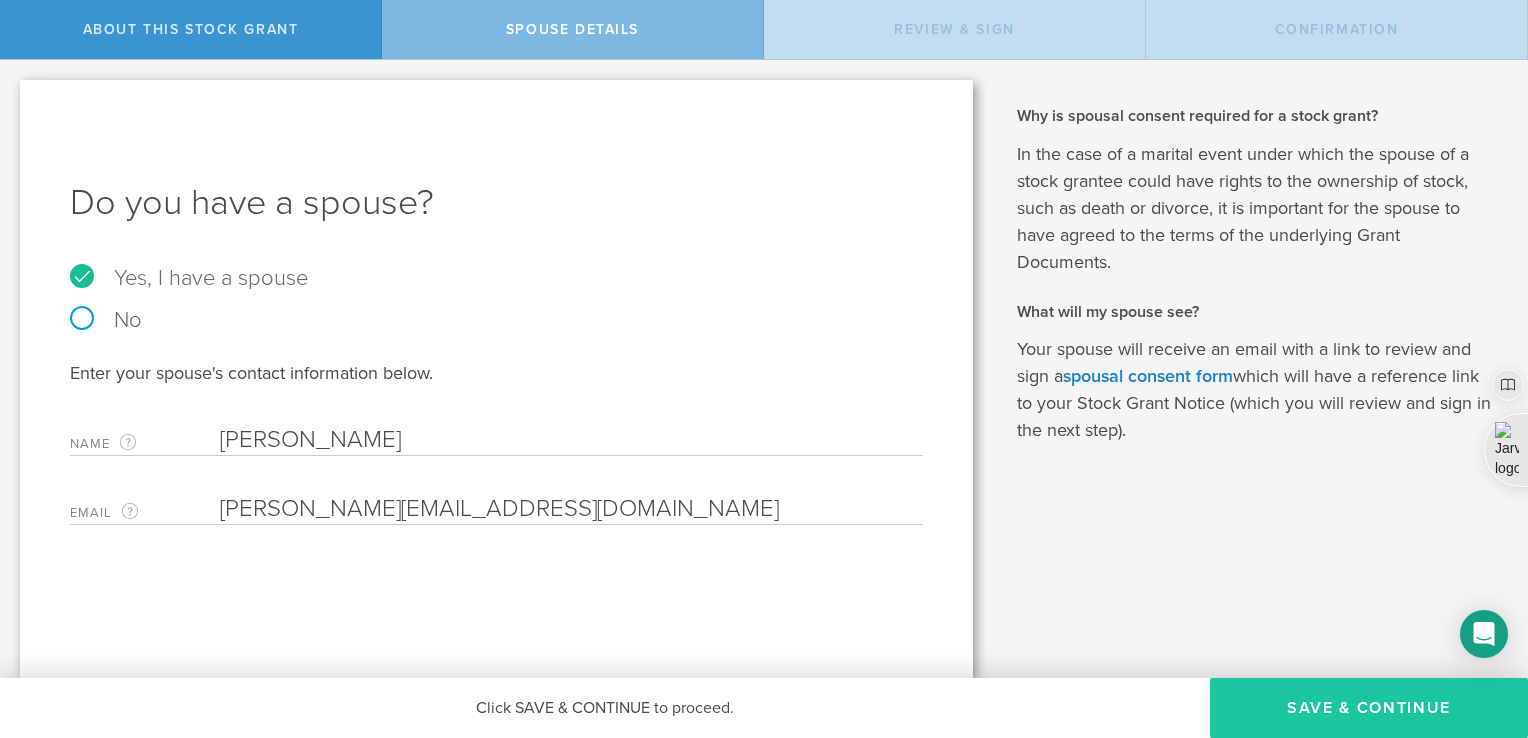 click on "Save & Continue" at bounding box center [1369, 708] 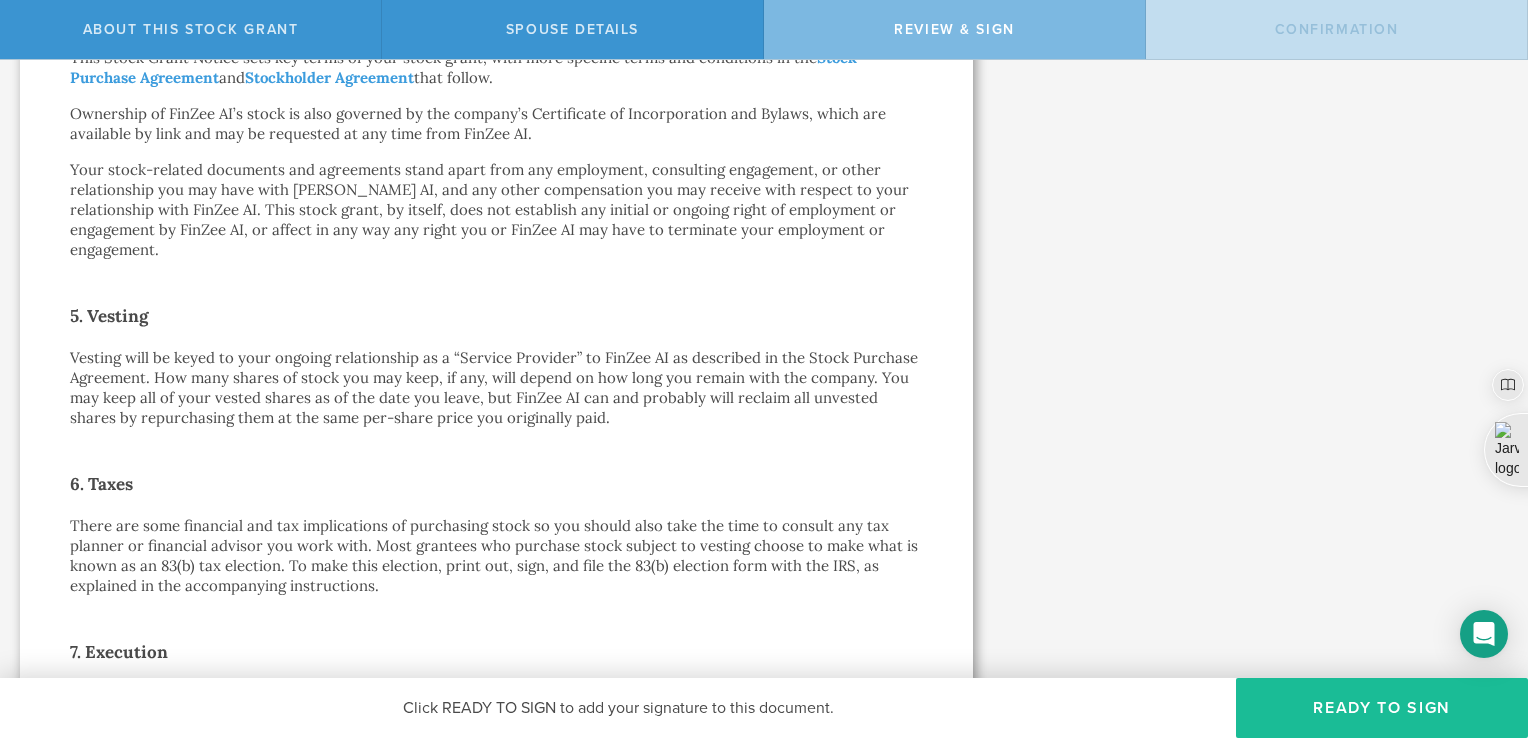 scroll, scrollTop: 1100, scrollLeft: 0, axis: vertical 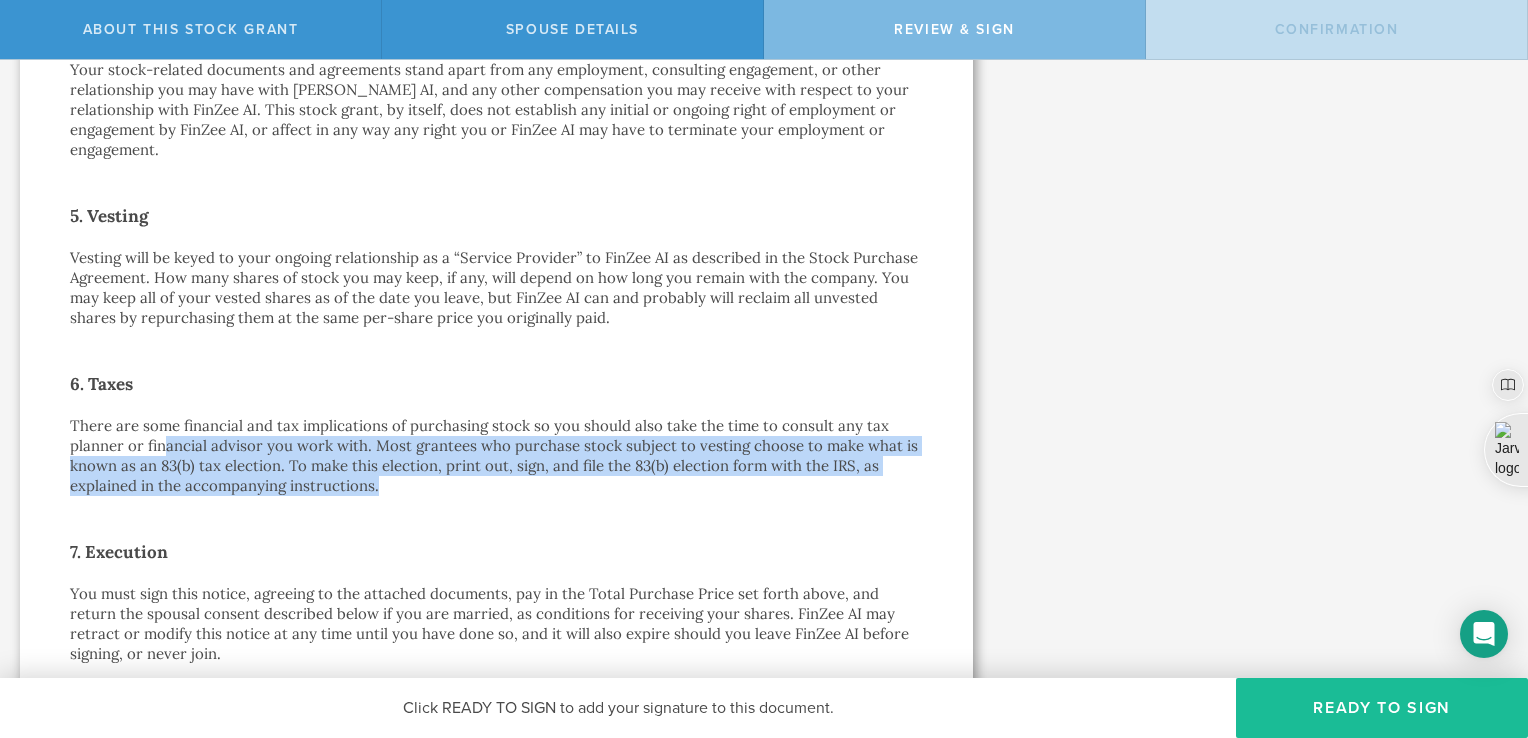drag, startPoint x: 161, startPoint y: 418, endPoint x: 936, endPoint y: 466, distance: 776.48505 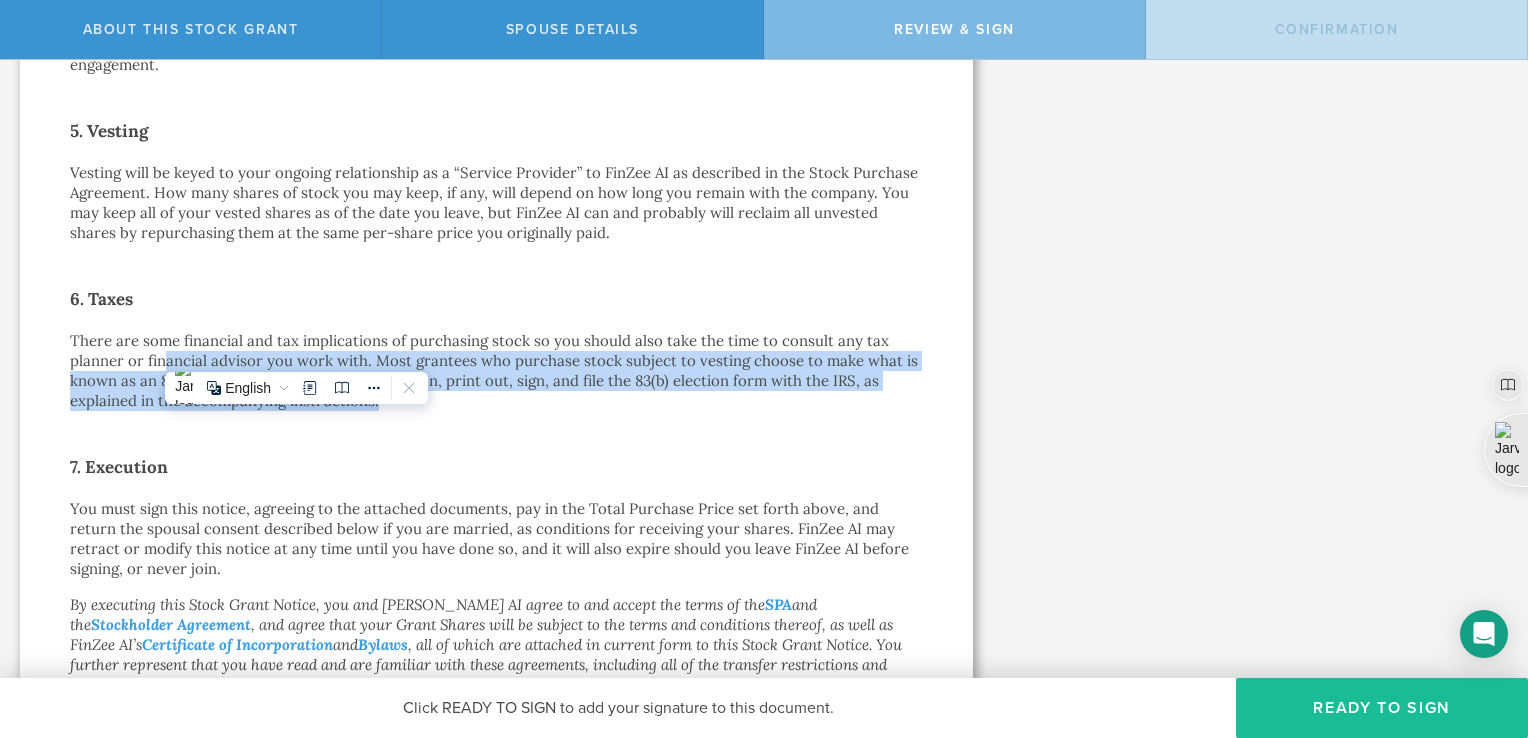 scroll, scrollTop: 1300, scrollLeft: 0, axis: vertical 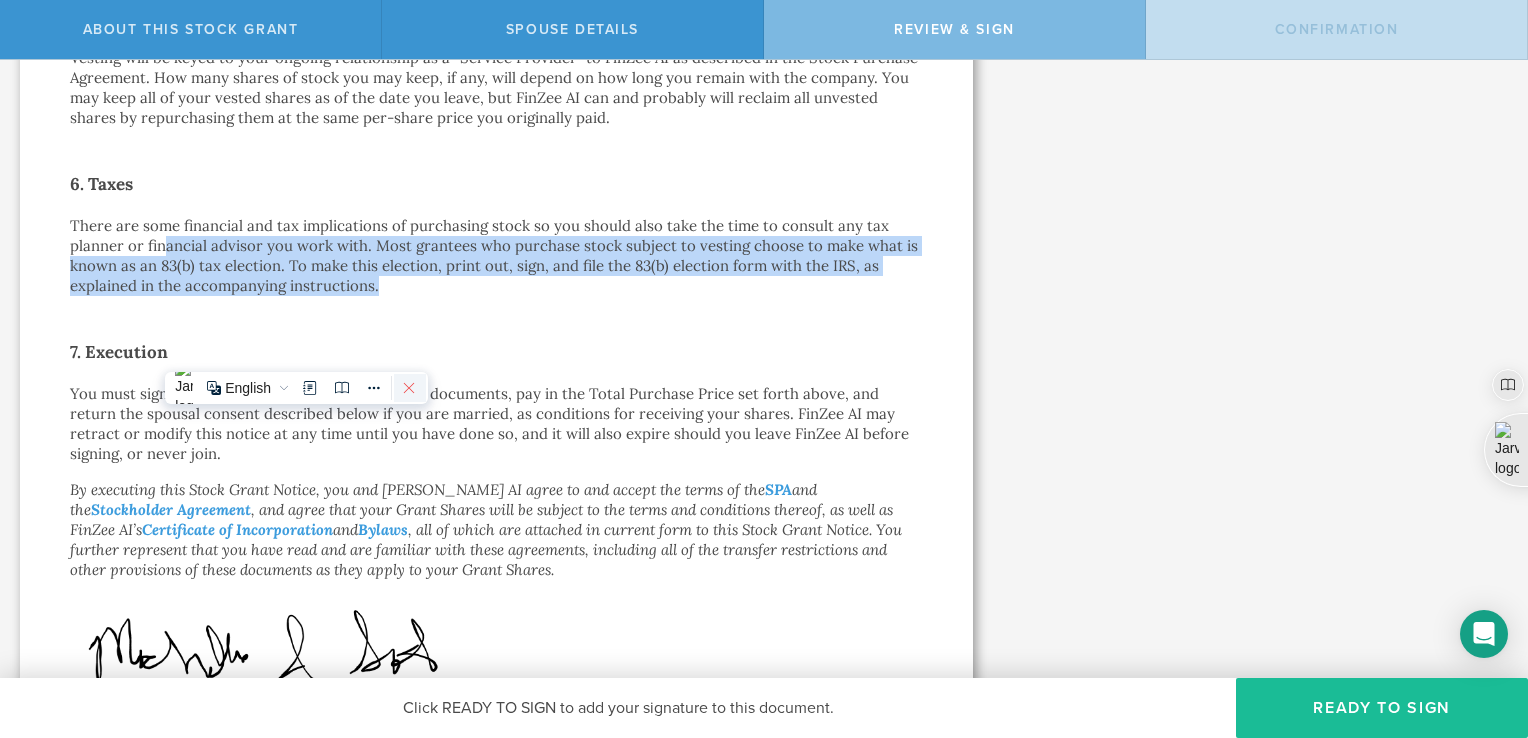 click on "About this stock grant Spouse Details Review & Sign Confirmation FinZee AI, Inc. is granting you 4,000,000 shares of stock Let’s walk you through the process of accepting this stock grant . First, you will review and sign a Stock Grant Notice.  If you have a spouse, we will send them a spousal consent document that they are required to sign. Then, you will need to pay FinZee AI, Inc. $40
for this stock grant ($0.00001 price per share). Finally, you will receive an 83(b) election form to complete and mail to the IRS . It must be postmarked  [DATE] of the grant date, which is the date on which you sign to accept this grant.  If  you do  not pay US taxes then you can skip this step. Your  stock will vest over the course of 48 months starting [DATE].
The first  shares will  vest  on [DATE].
After that, 83,333 shares vest every month until all of your shares are vested. Do you have a spouse? Yes, I have a spouse No Enter your spouse's contact information below. Name [PERSON_NAME] Clear" at bounding box center (764, 369) 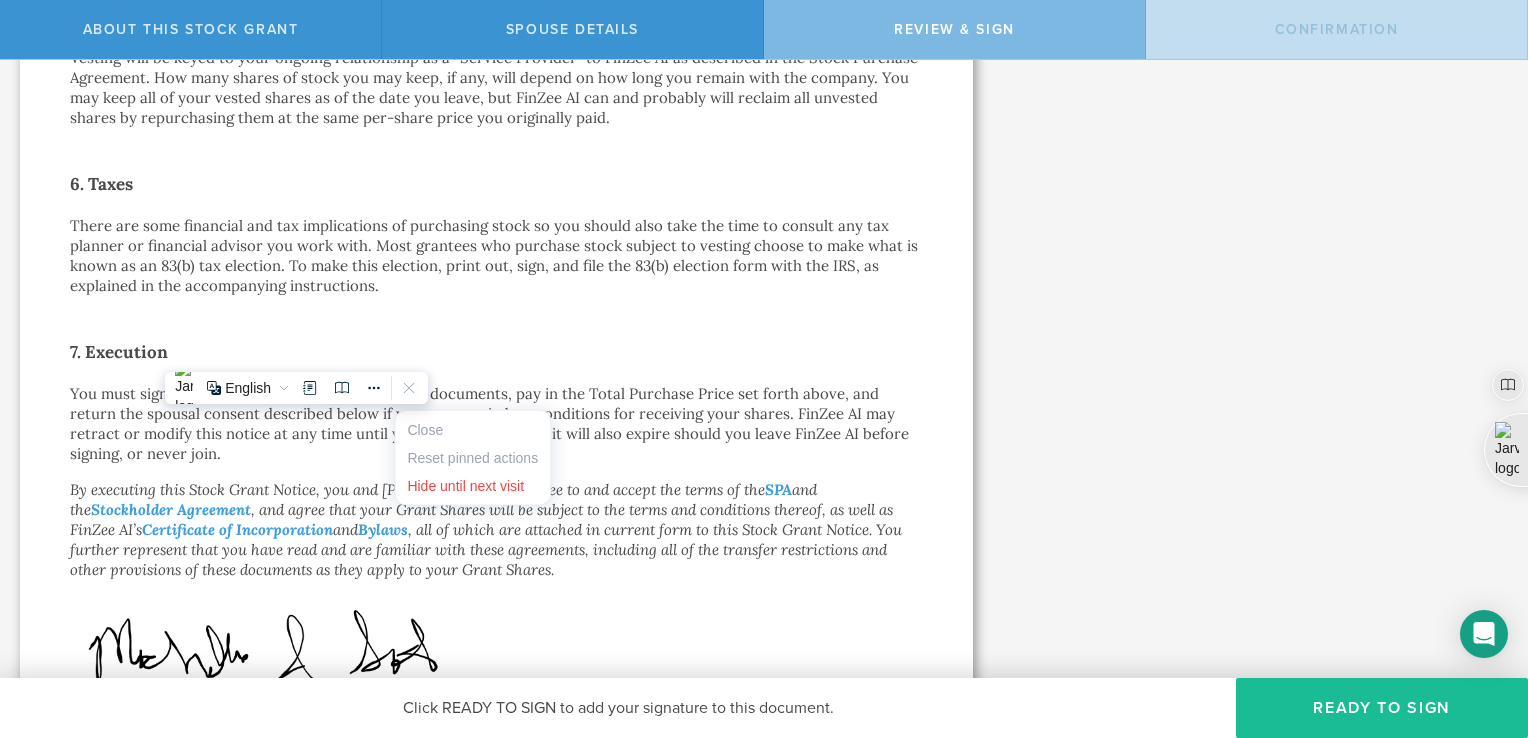 click on "About this stock grant Spouse Details Review & Sign Confirmation FinZee AI, Inc. is granting you 4,000,000 shares of stock Let’s walk you through the process of accepting this stock grant . First, you will review and sign a Stock Grant Notice.  If you have a spouse, we will send them a spousal consent document that they are required to sign. Then, you will need to pay FinZee AI, Inc. $40
for this stock grant ($0.00001 price per share). Finally, you will receive an 83(b) election form to complete and mail to the IRS . It must be postmarked  [DATE] of the grant date, which is the date on which you sign to accept this grant.  If  you do  not pay US taxes then you can skip this step. Your  stock will vest over the course of 48 months starting [DATE].
The first  shares will  vest  on [DATE].
After that, 83,333 shares vest every month until all of your shares are vested. Do you have a spouse? Yes, I have a spouse No Enter your spouse's contact information below. Name [PERSON_NAME] Clear" at bounding box center (764, 369) 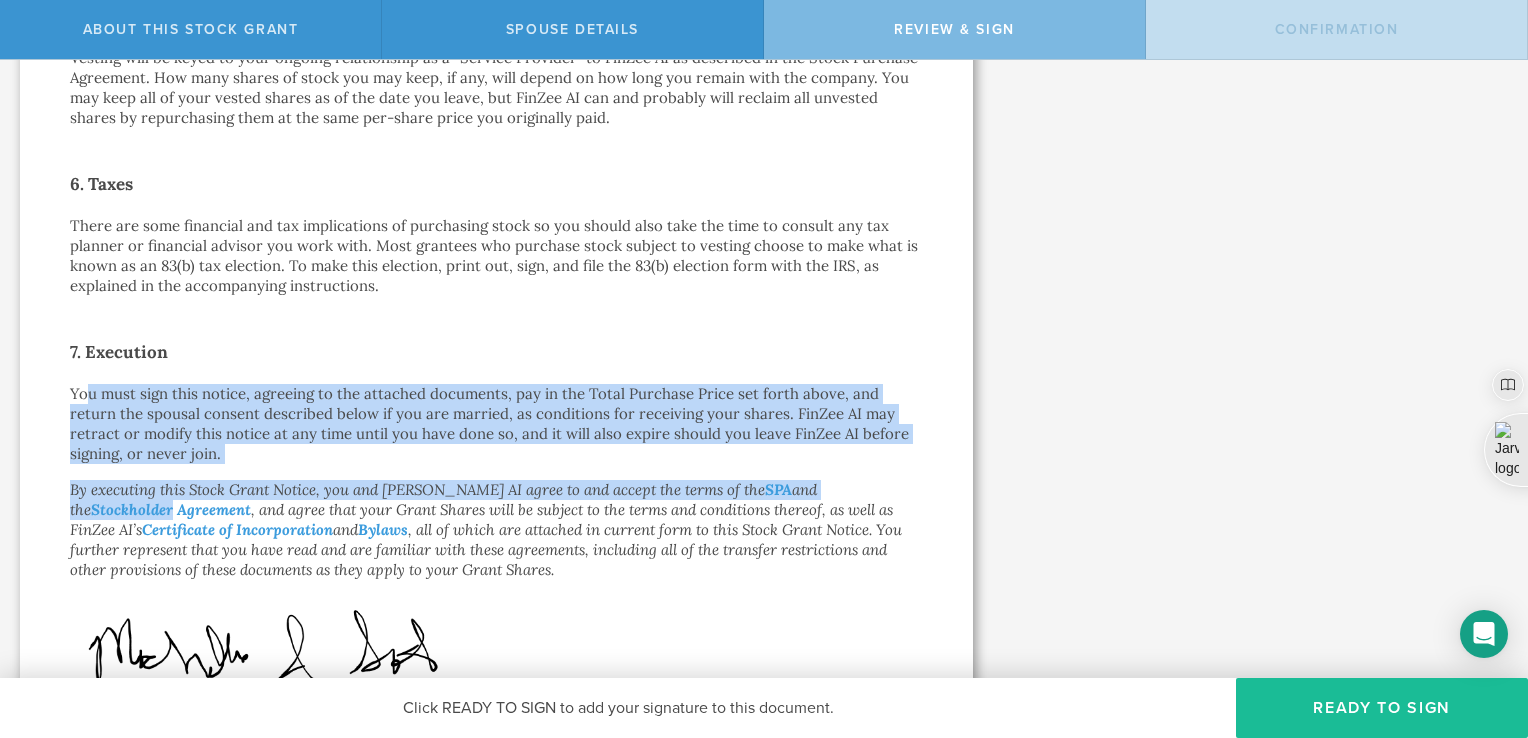 drag, startPoint x: 86, startPoint y: 382, endPoint x: 912, endPoint y: 468, distance: 830.4649 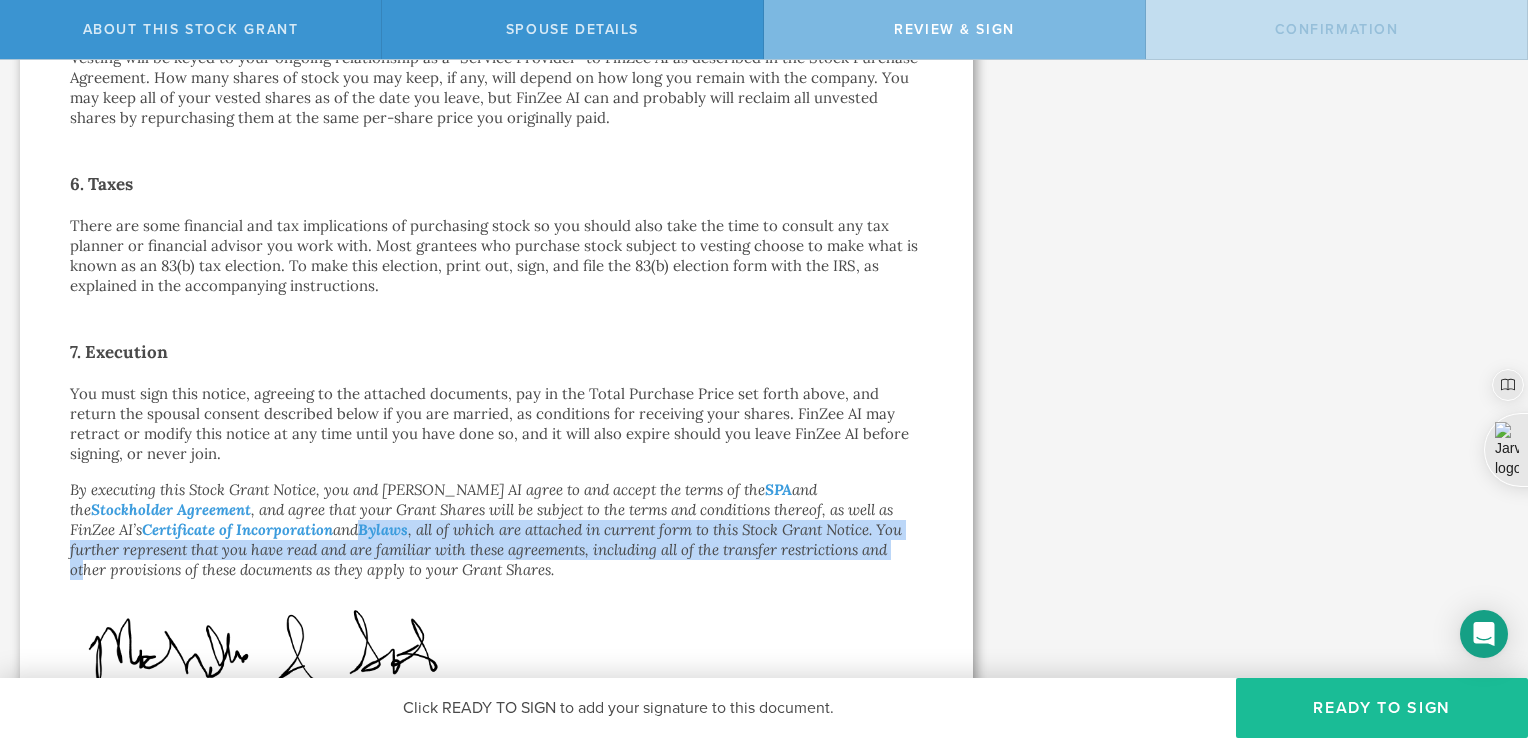 drag, startPoint x: 294, startPoint y: 502, endPoint x: 861, endPoint y: 530, distance: 567.6909 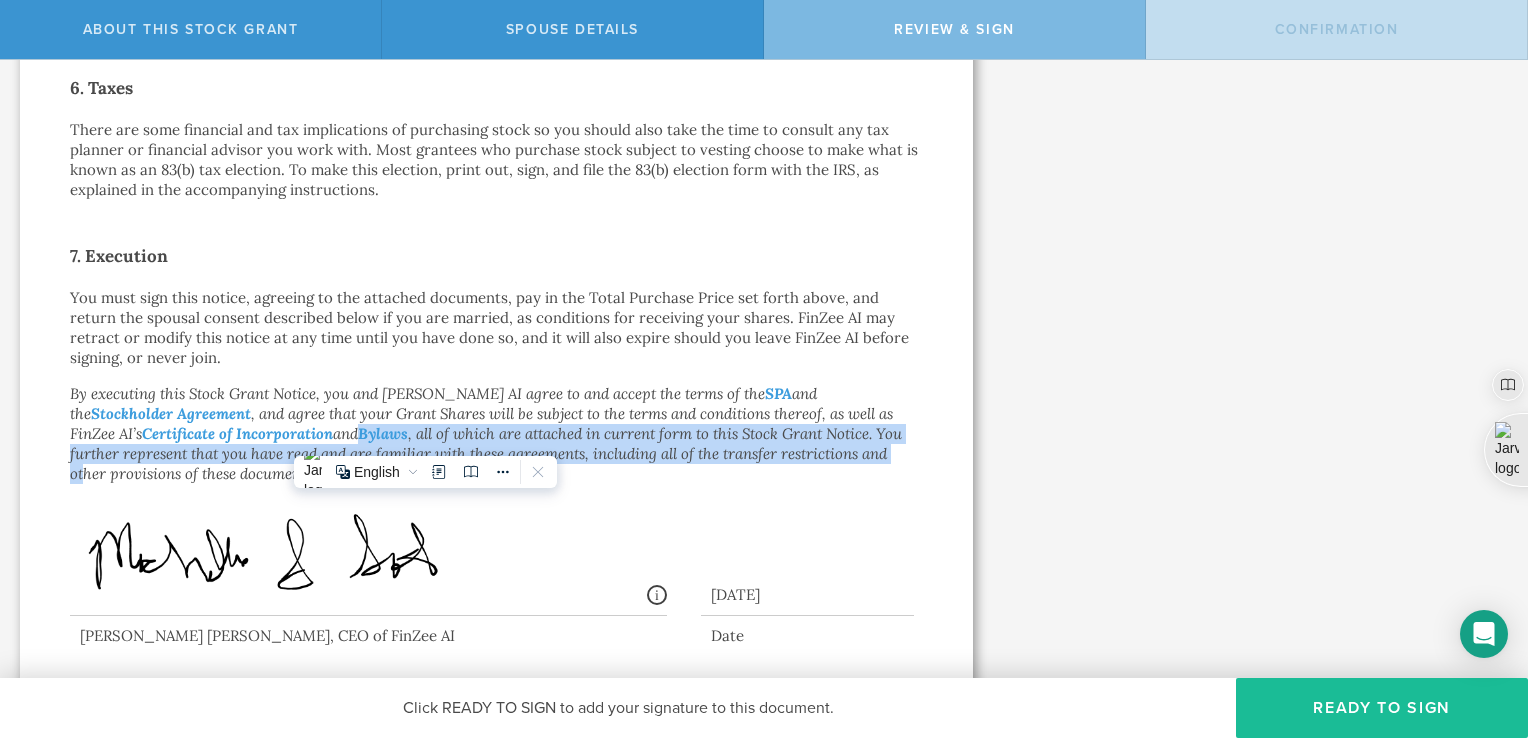 scroll, scrollTop: 1496, scrollLeft: 0, axis: vertical 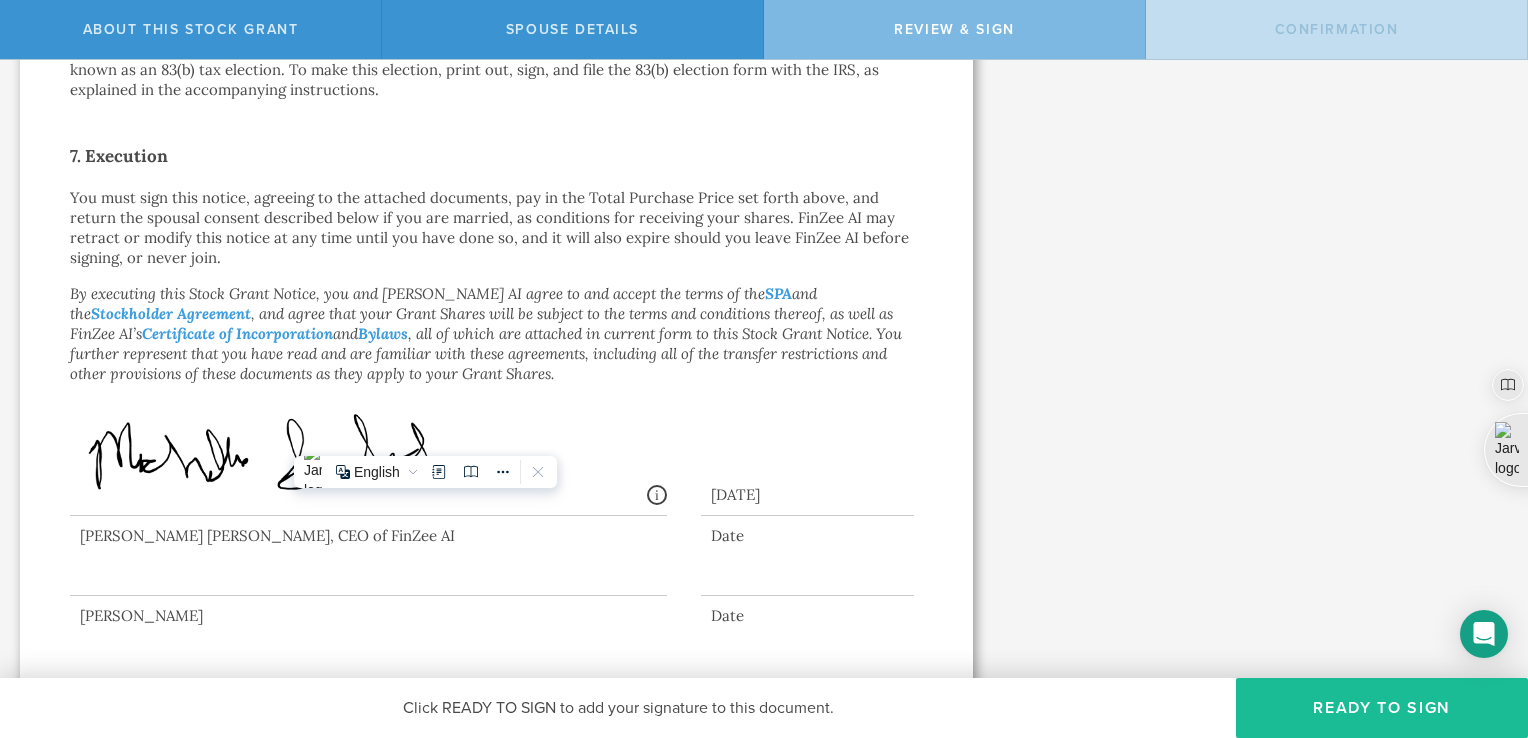 click on "Stock Grant Notice
[PERSON_NAME]
by electronic delivery
Dear [PERSON_NAME]:
By this notice, FinZee AI, Inc., a [US_STATE] C-Corporation (“ FinZee AI ”) grants [PERSON_NAME] (“ You “) the opportunity to purchase shares of its Common Stock, according to the following terms.
1. Stock [PERSON_NAME] Shares
4,000,000 shares of Common Stock
Stock Grant Date
Upon grantee’s signature
Purchase Price per Share
$0.00001
Total Purchase Price
$40
2. Vesting Schedule
Shares Subject to Vesting
All 4,000,000 shares
Vesting Start Date
[DATE]
Vesting Interval
Monthly
Vesting Period
48 Months
Cliff Date
[DATE] (12 Months)
Shares Vested on Cliff Date
1,000,000
Shares per Vesting Date (after [PERSON_NAME])
83,333
Acceleration Events" at bounding box center (496, -358) 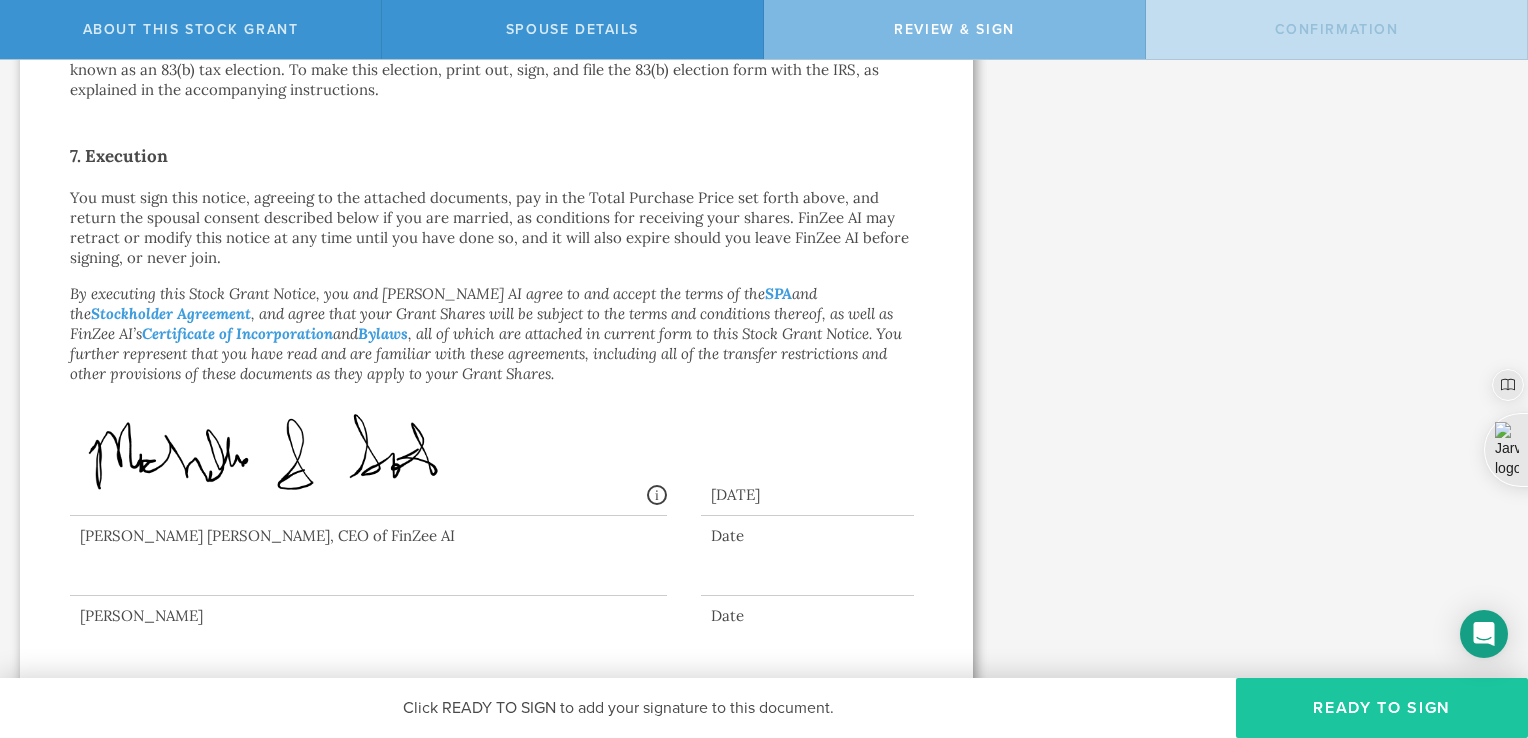 click on "Ready to Sign" at bounding box center [1382, 708] 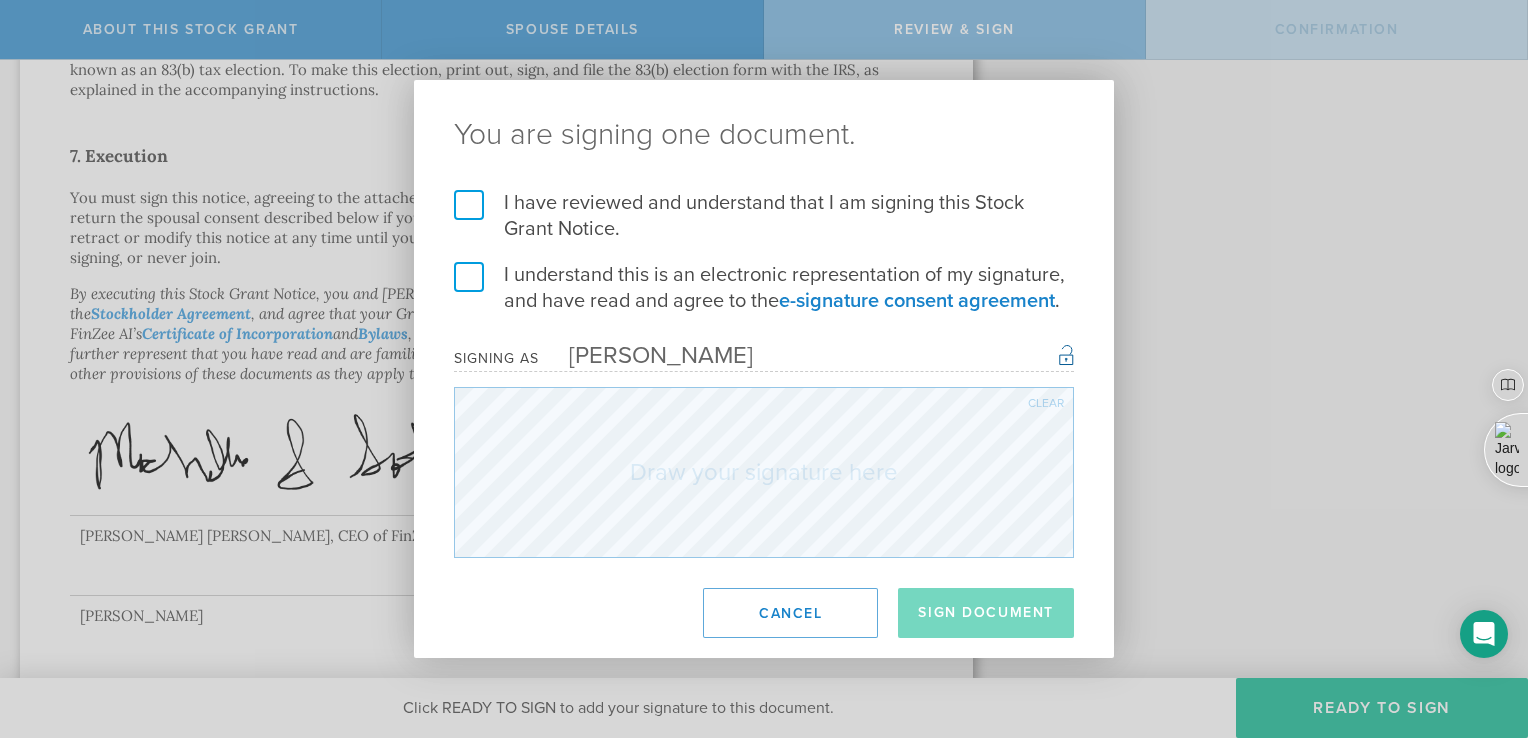 click on "I have reviewed and understand that I am signing this Stock Grant Notice." at bounding box center [764, 216] 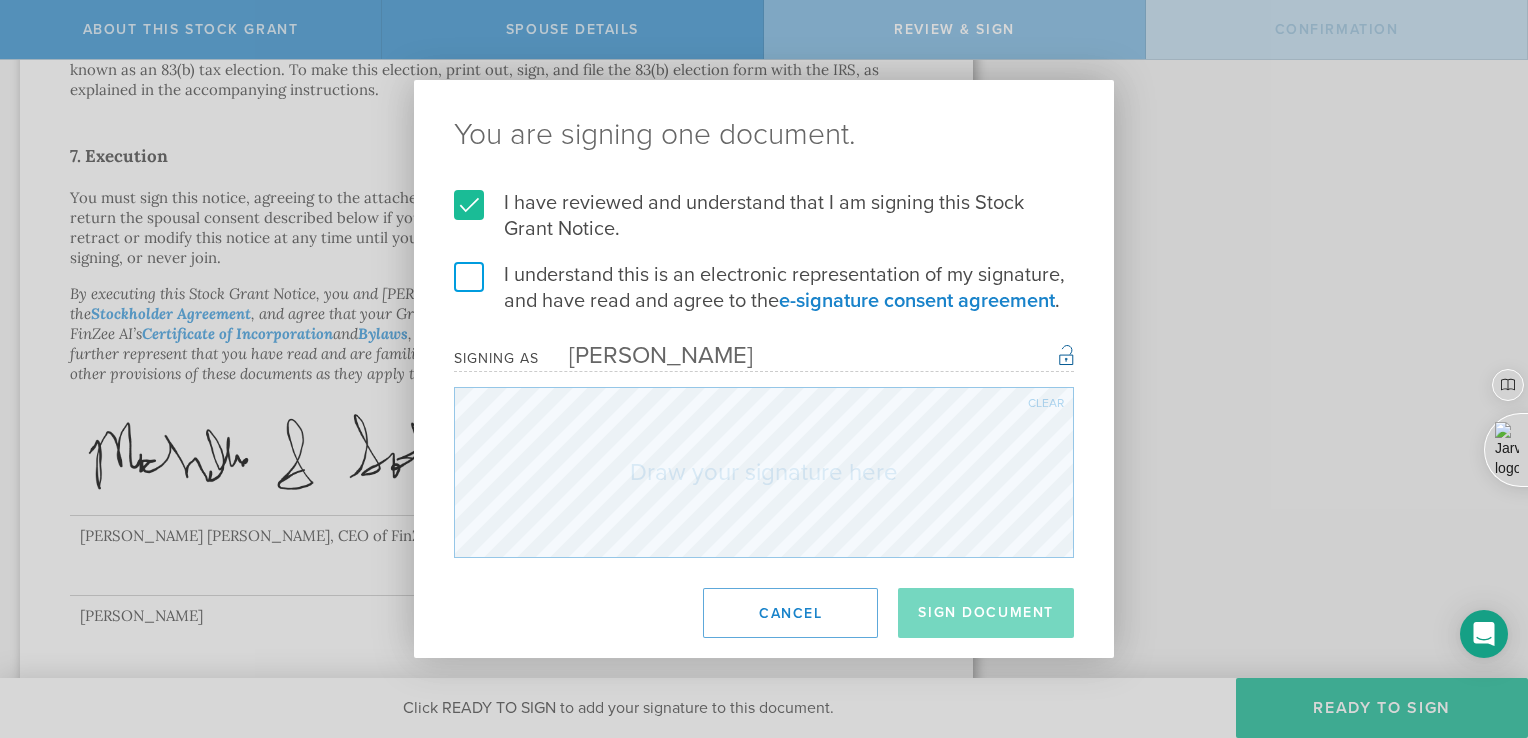 click on "I understand this is an electronic representation of my signature, and have read and agree to the  e-signature consent agreement ." at bounding box center [764, 288] 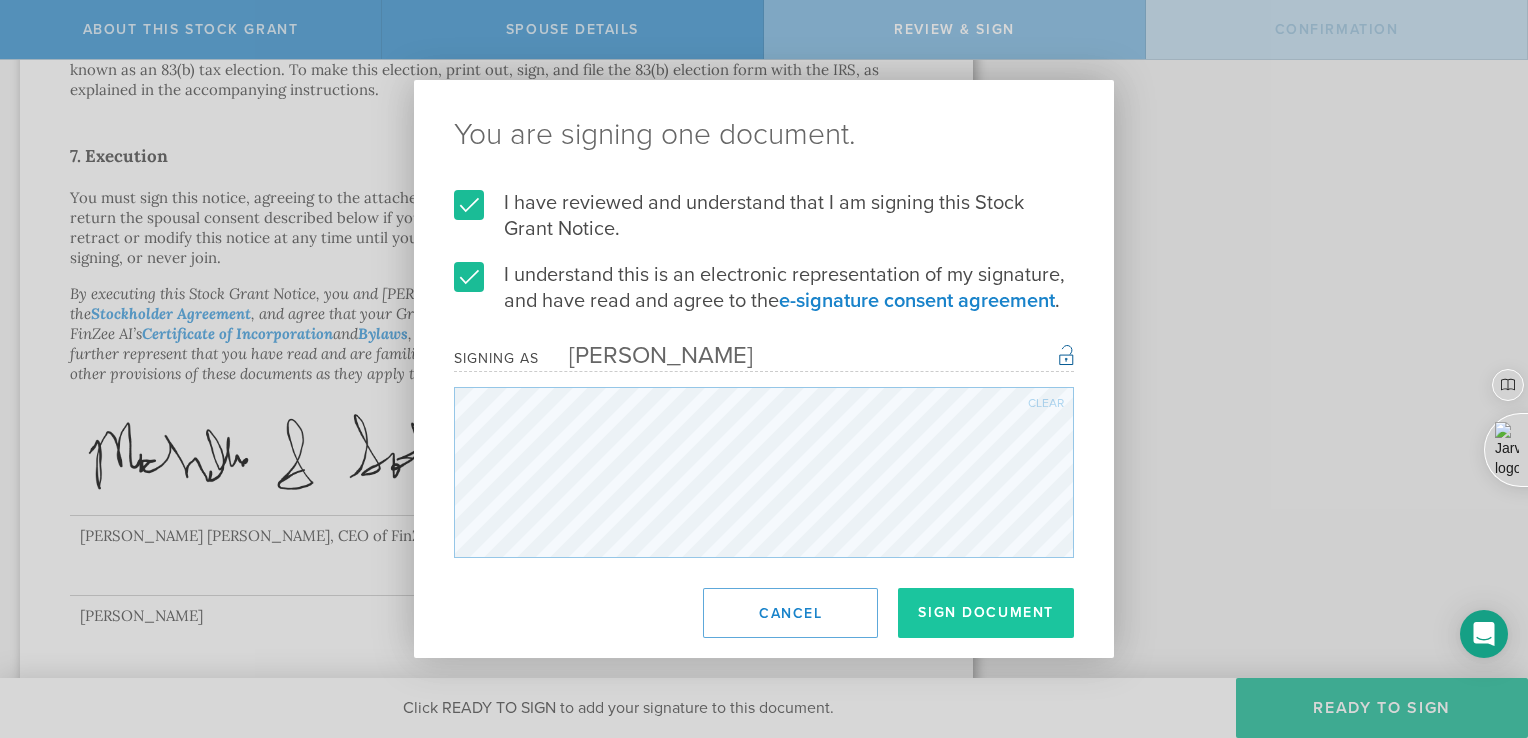 click on "Sign Document" at bounding box center [986, 613] 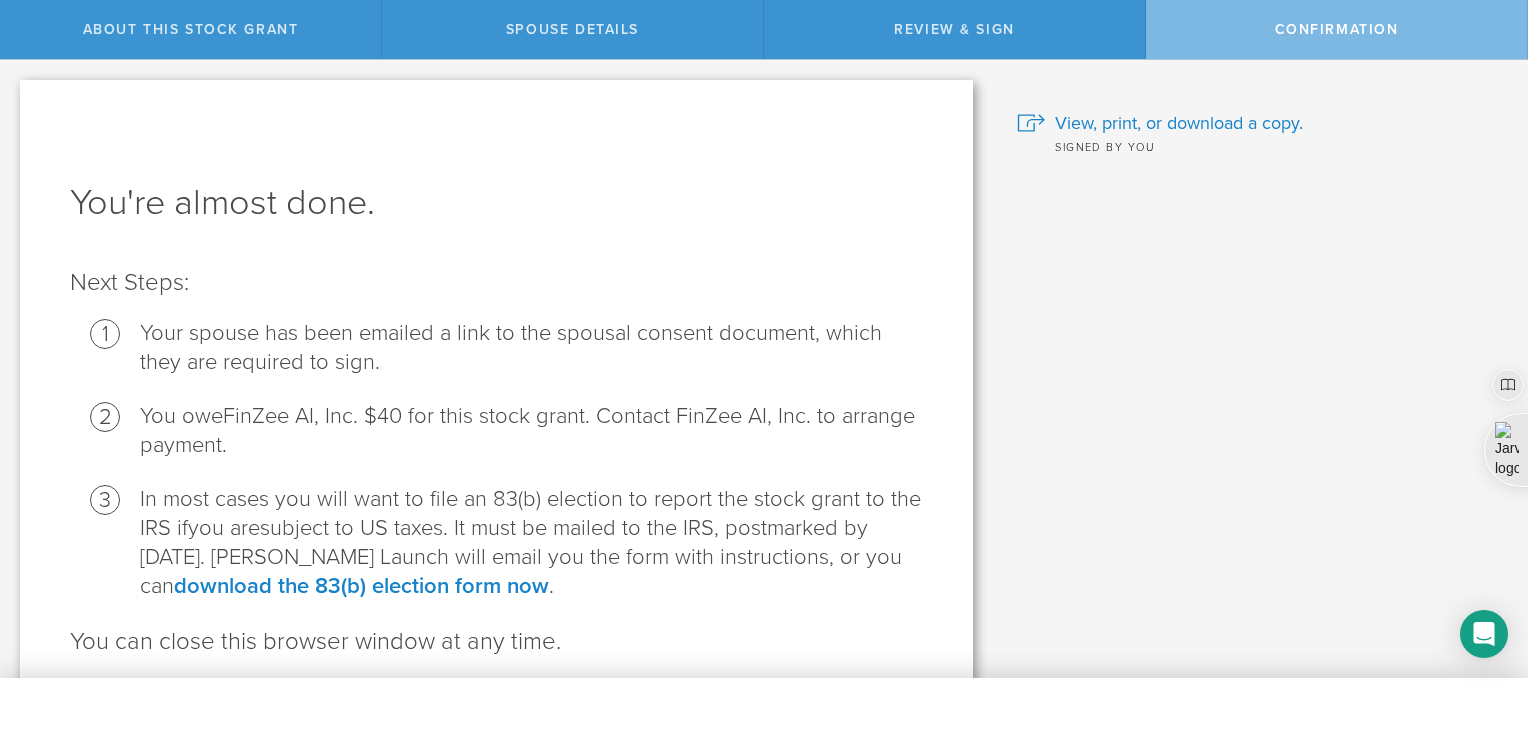 scroll, scrollTop: 0, scrollLeft: 0, axis: both 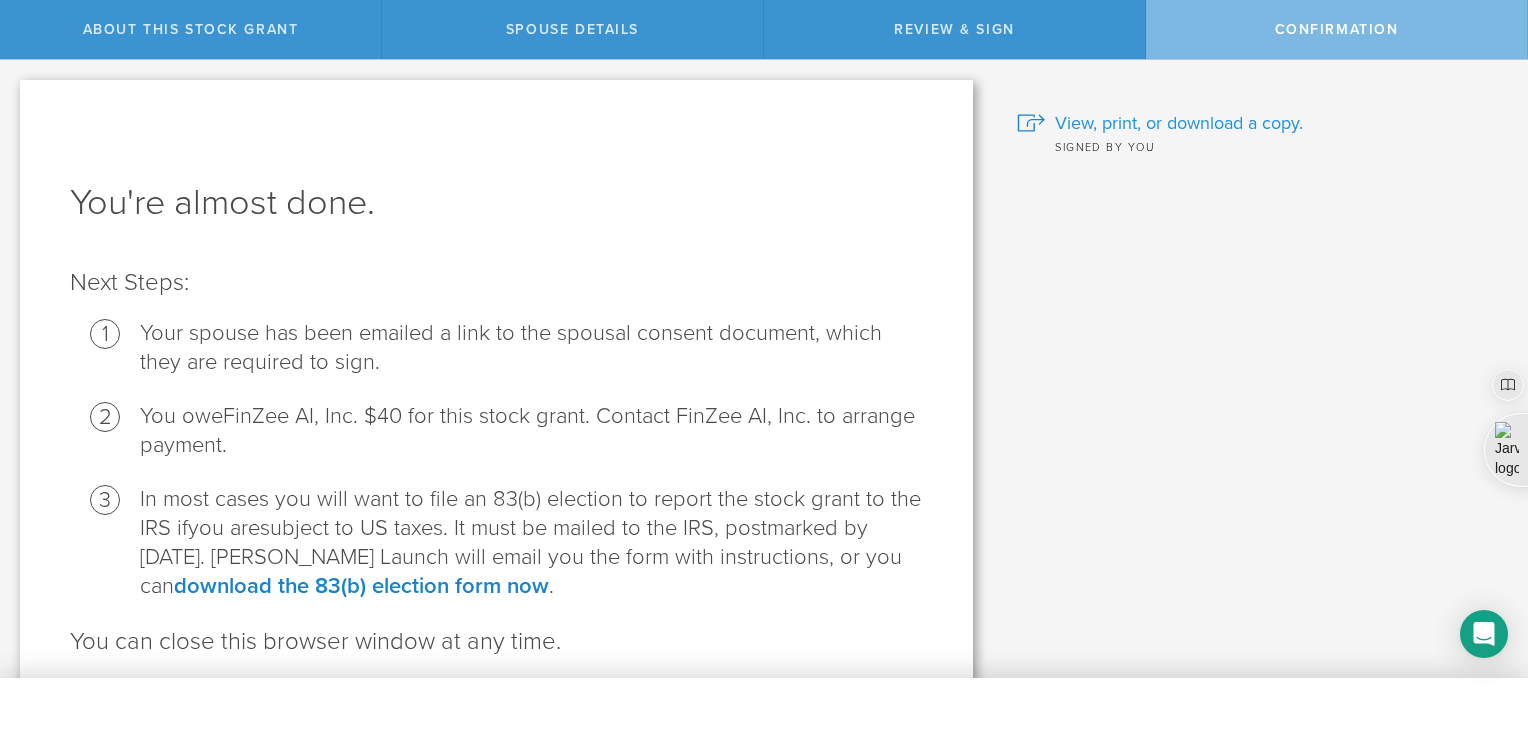 click on "View, print, or download a copy." at bounding box center [1179, 123] 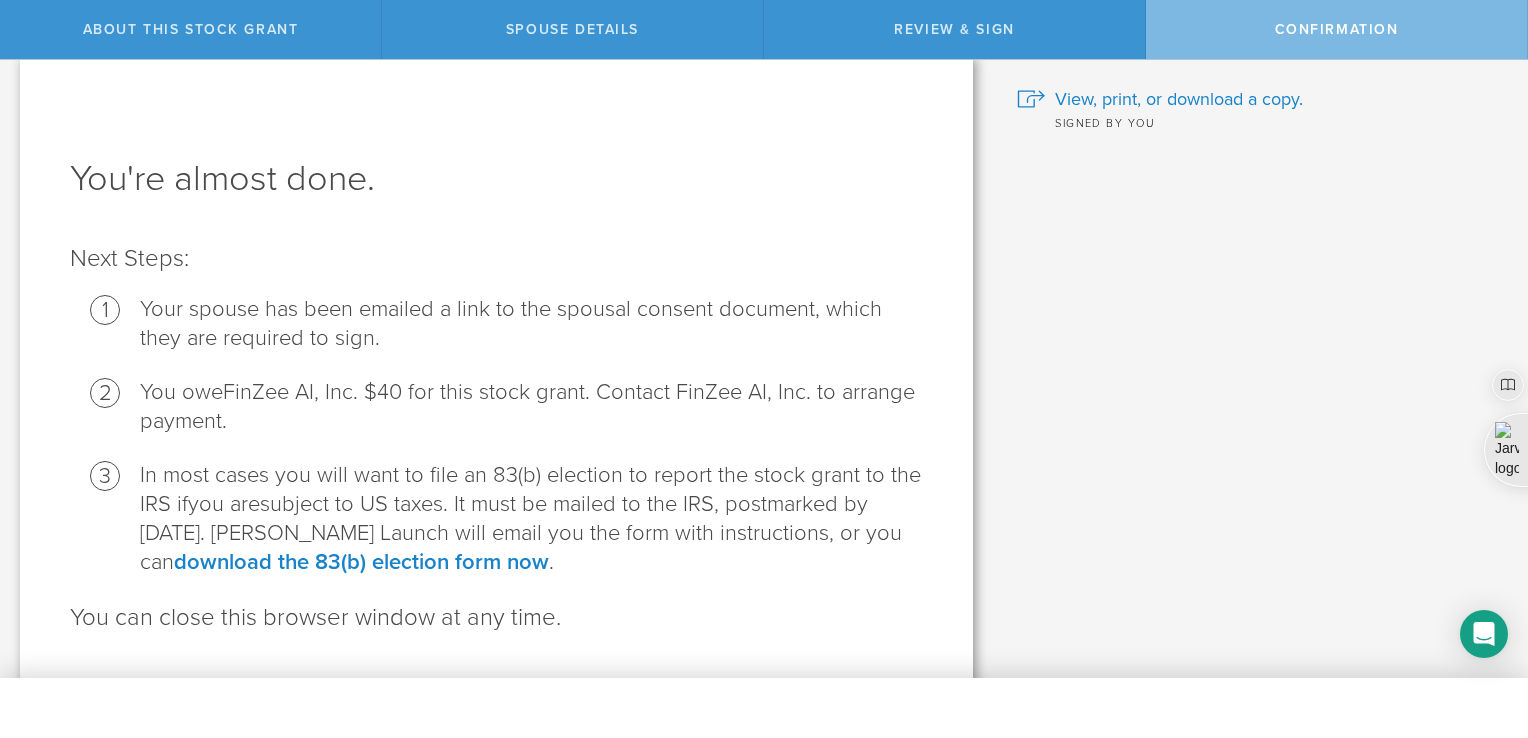 scroll, scrollTop: 0, scrollLeft: 0, axis: both 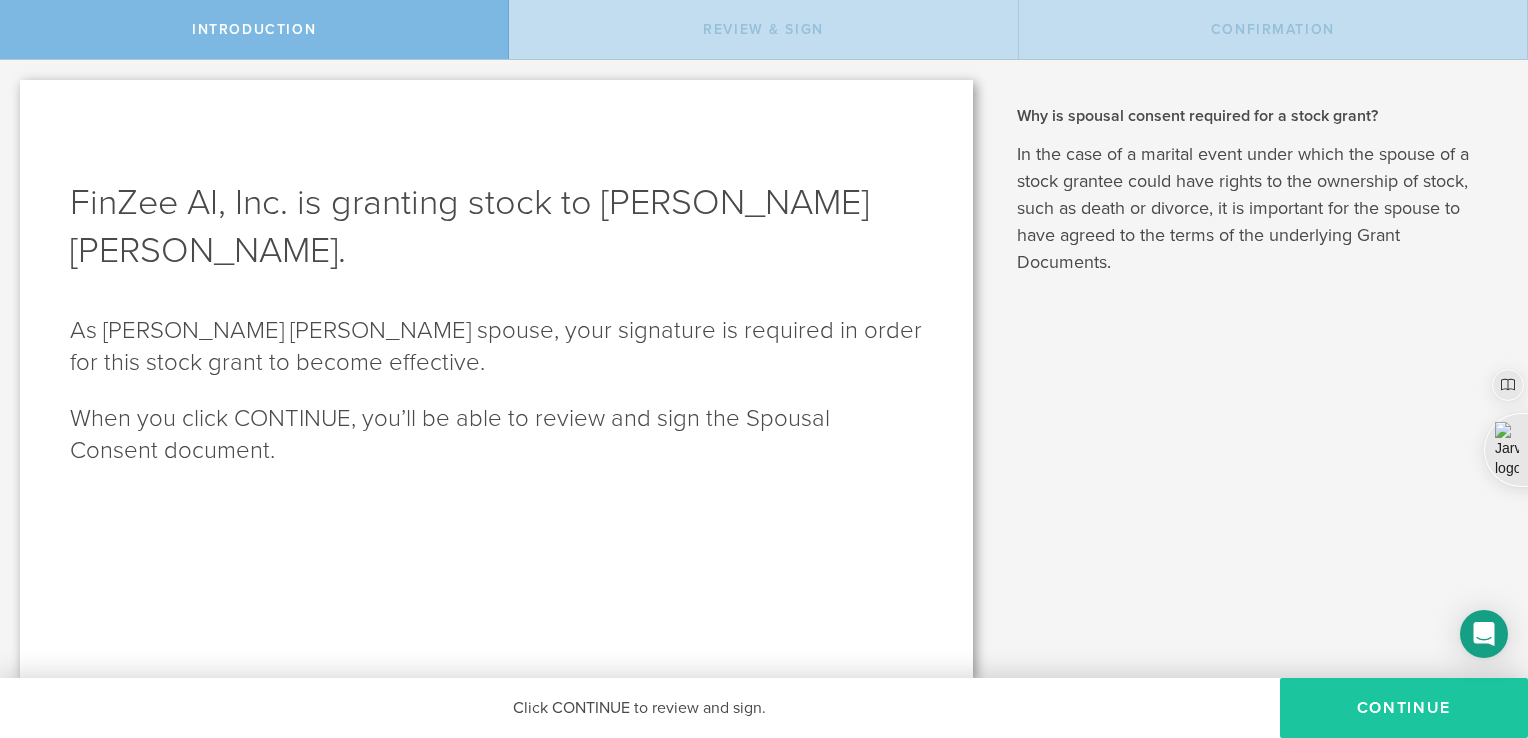 click on "CONTINUE" at bounding box center (1404, 708) 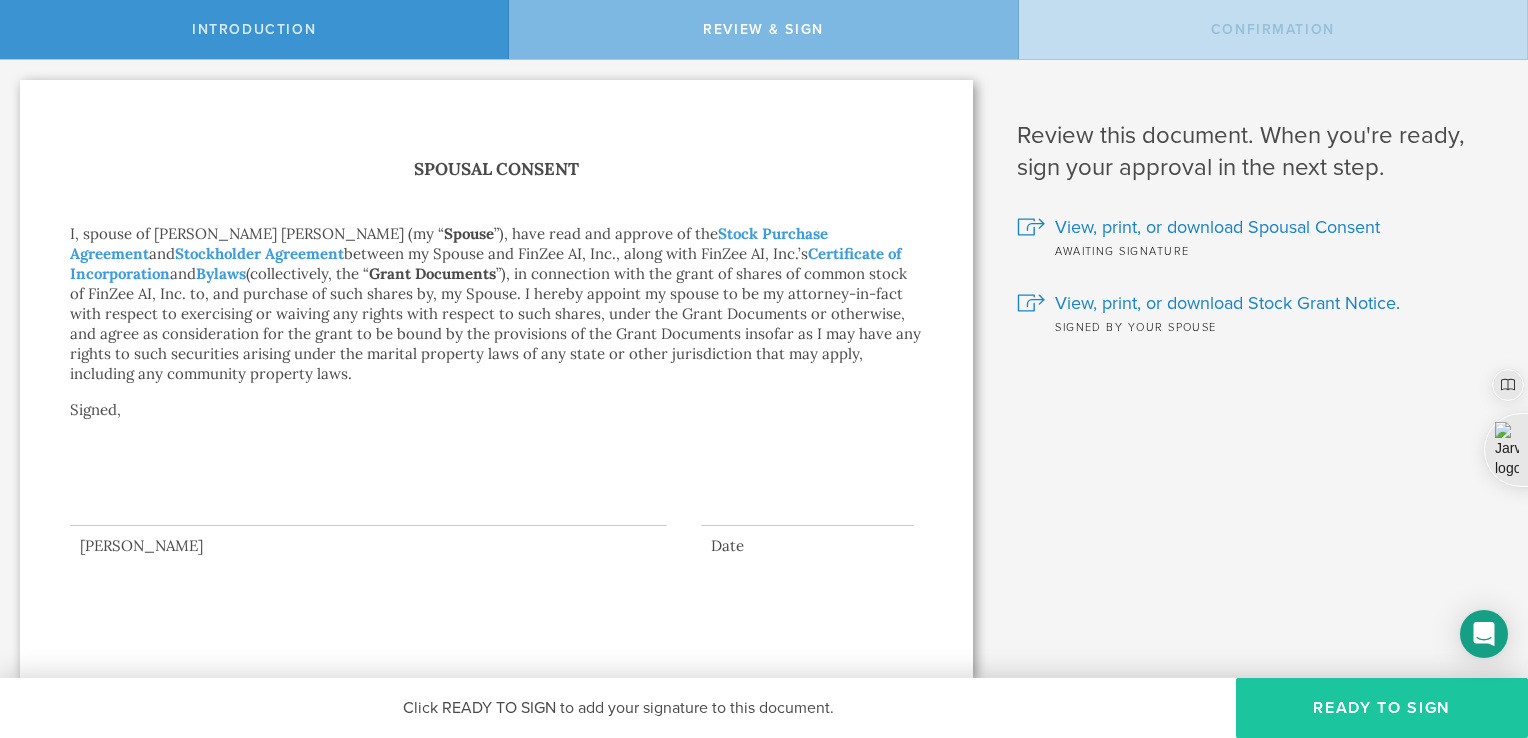 click on "Ready to Sign" at bounding box center [1382, 708] 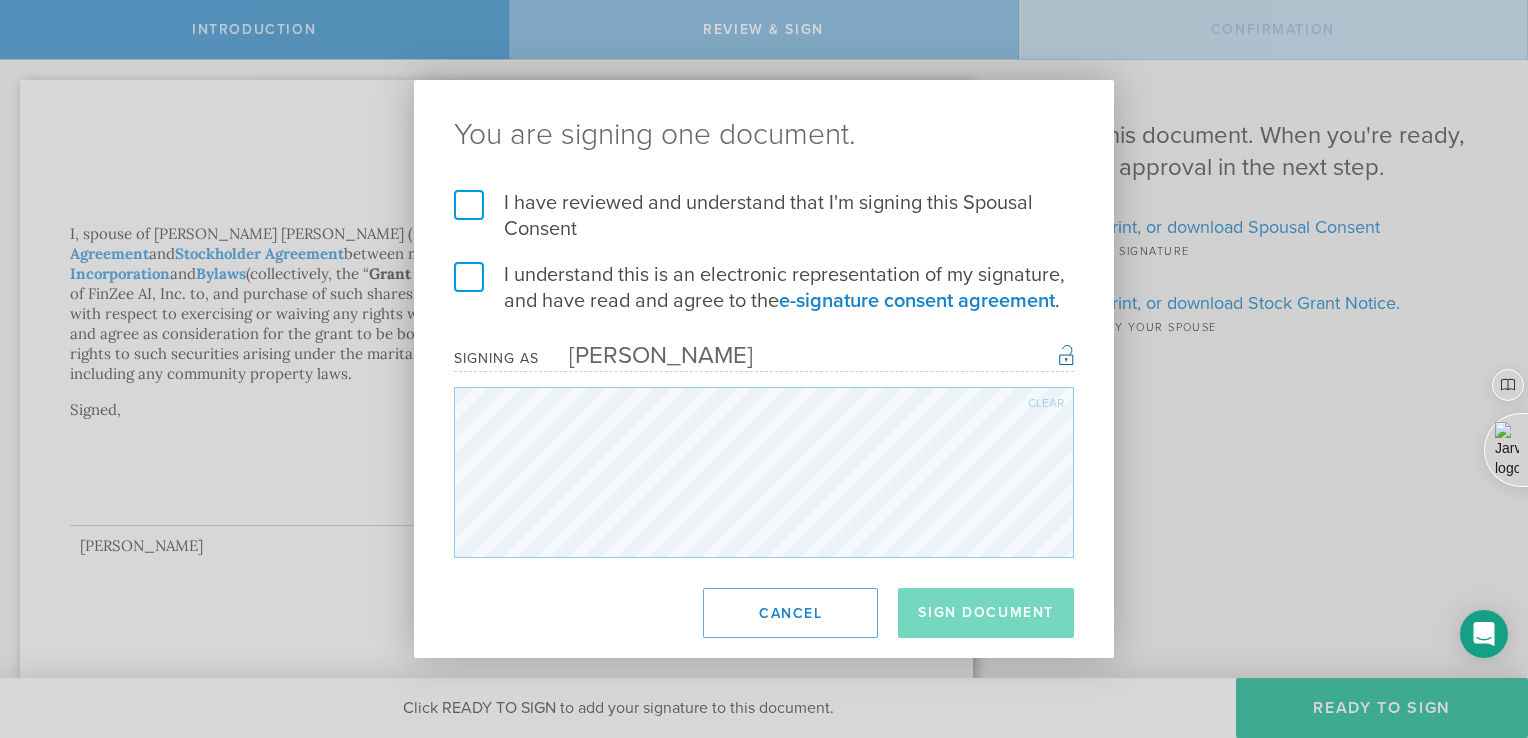 click on "I have reviewed and understand that I'm signing this Spousal Consent" at bounding box center [764, 216] 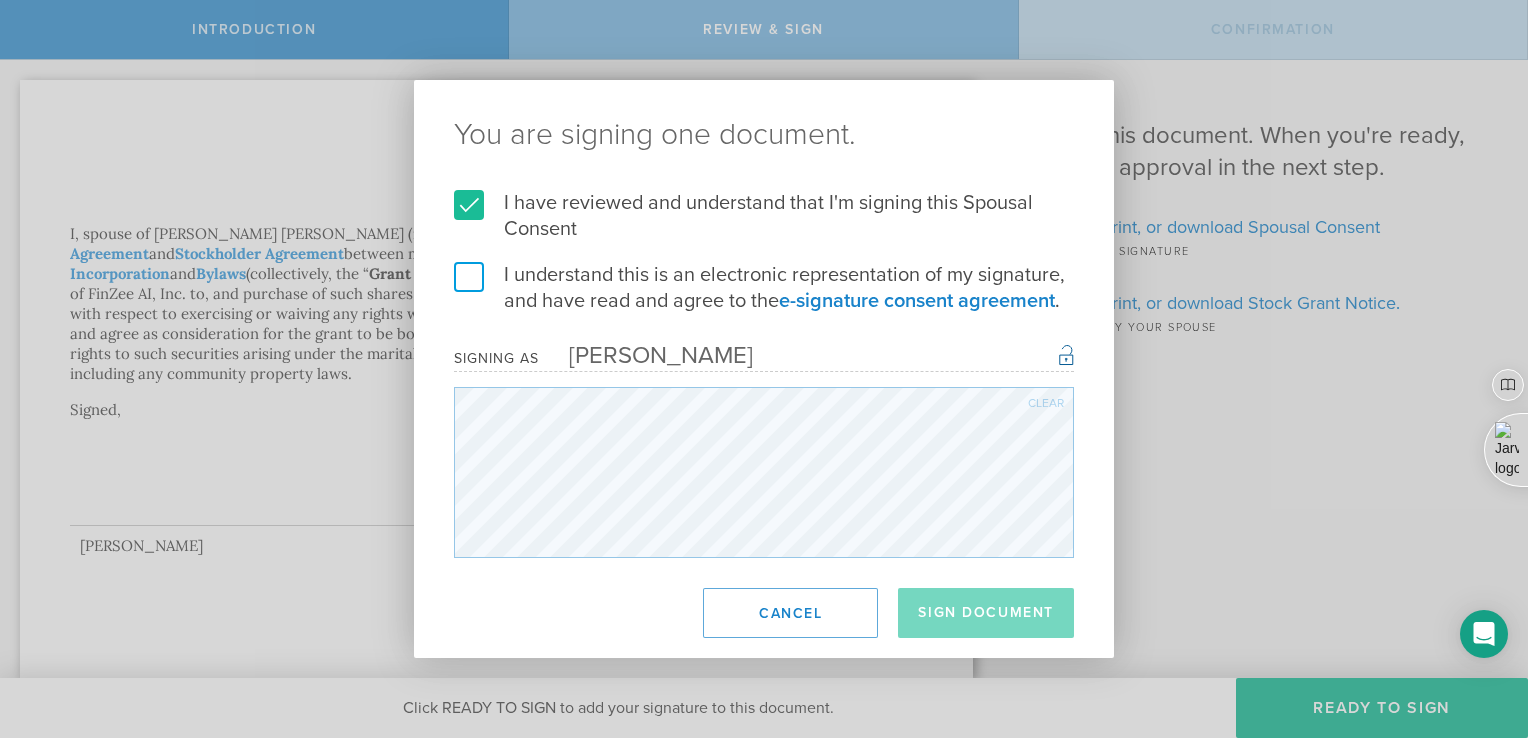 click on "I understand this is an electronic representation of my signature, and have read and agree to the  e-signature consent agreement ." at bounding box center (764, 288) 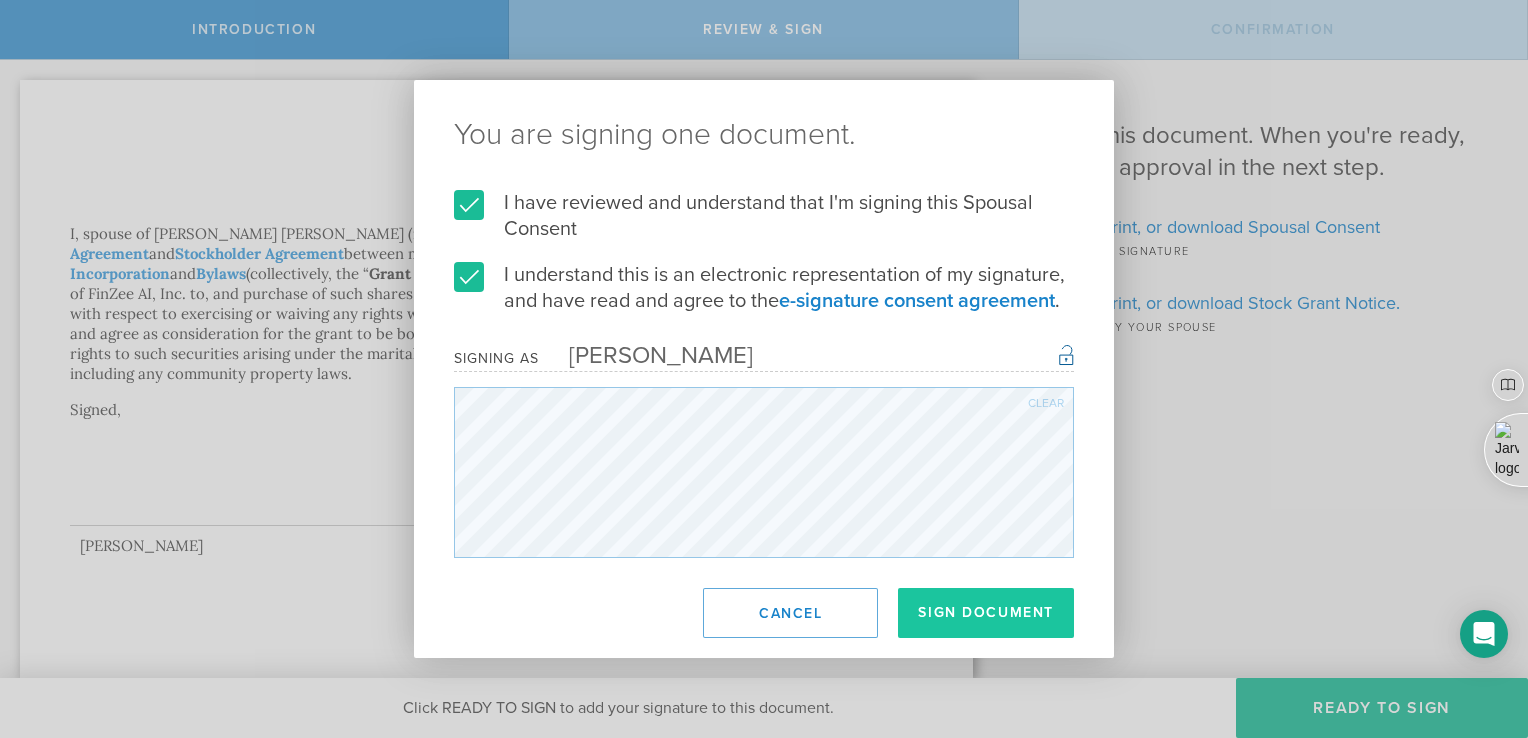 click on "Sign Document" at bounding box center [986, 613] 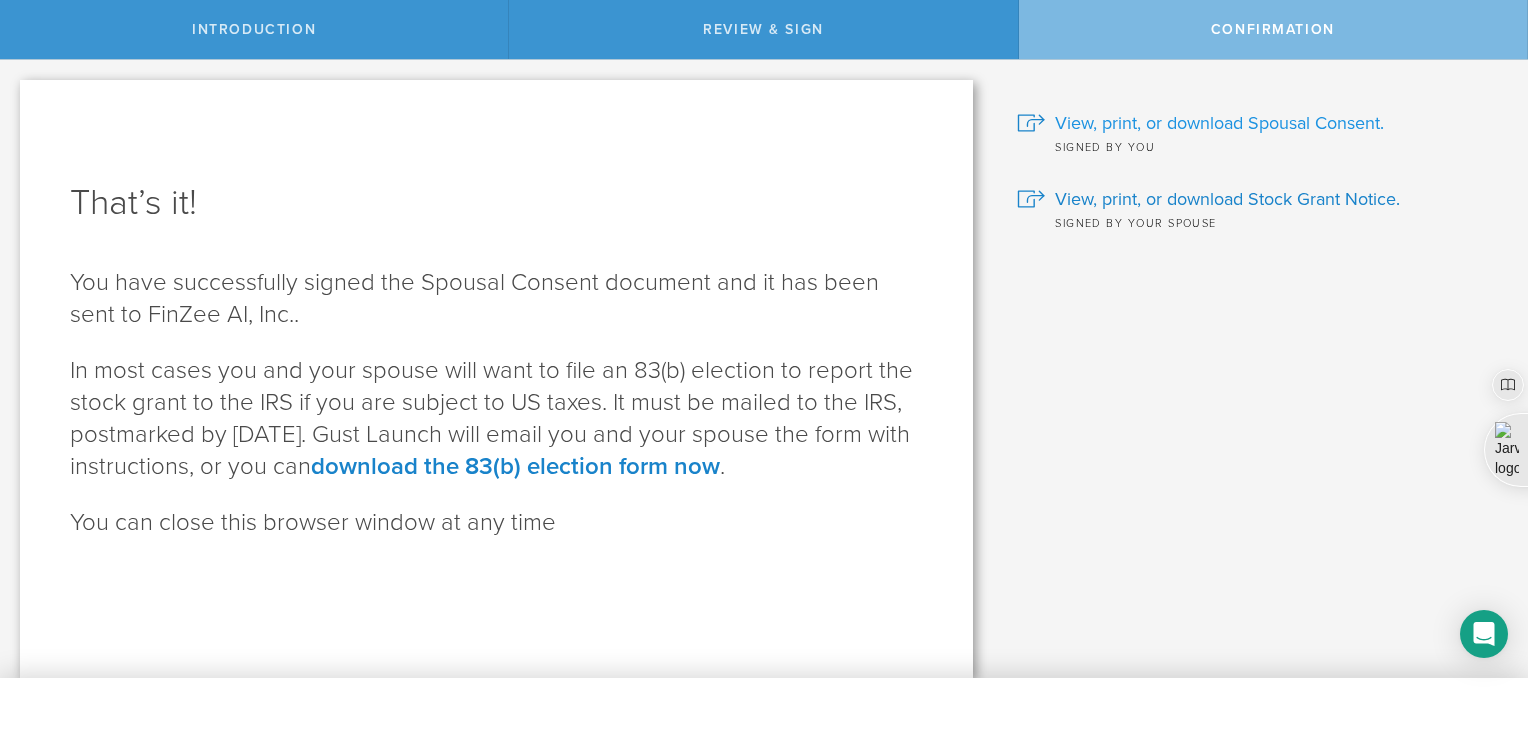 click on "View, print, or download Spousal Consent." at bounding box center [1219, 123] 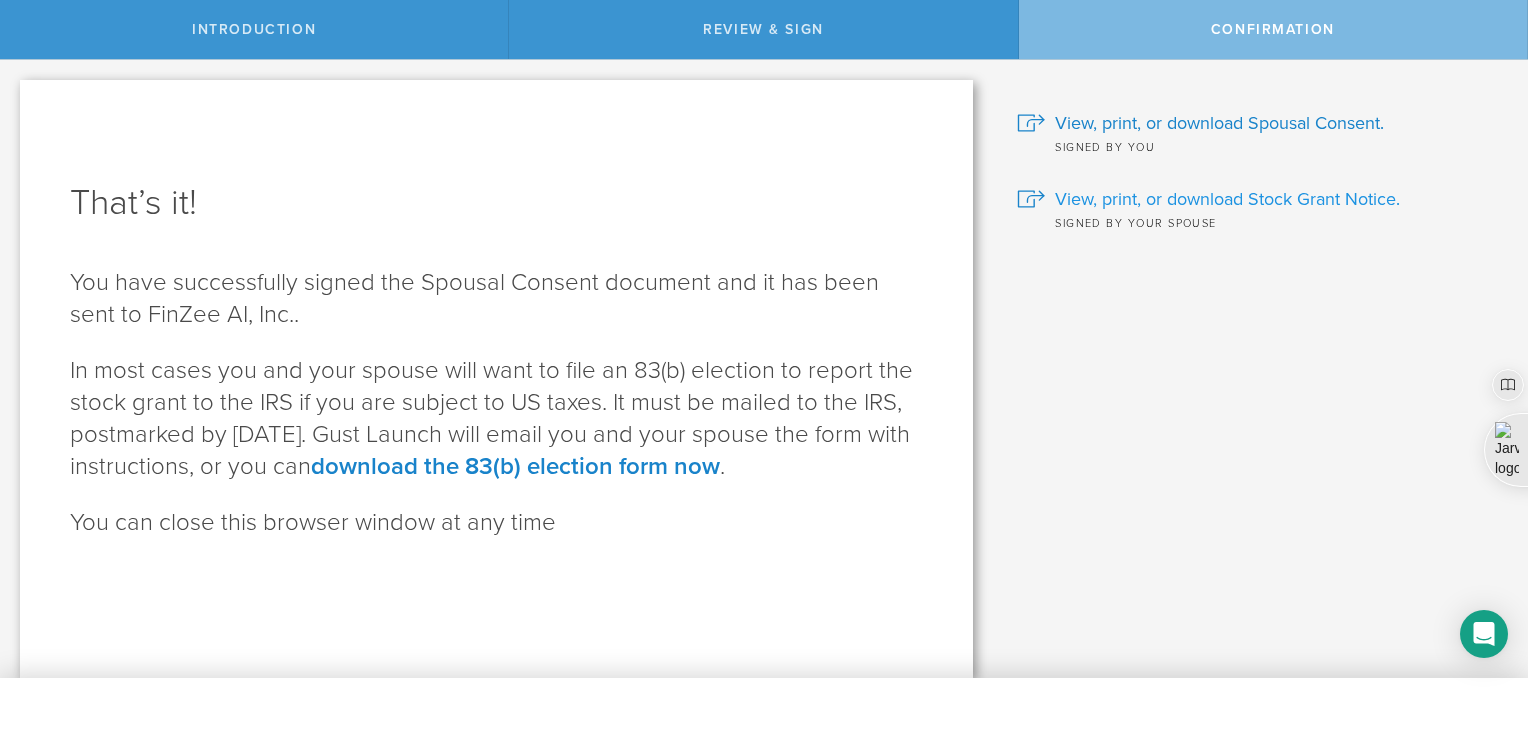 click on "View, print, or download Stock Grant Notice." at bounding box center [1227, 199] 